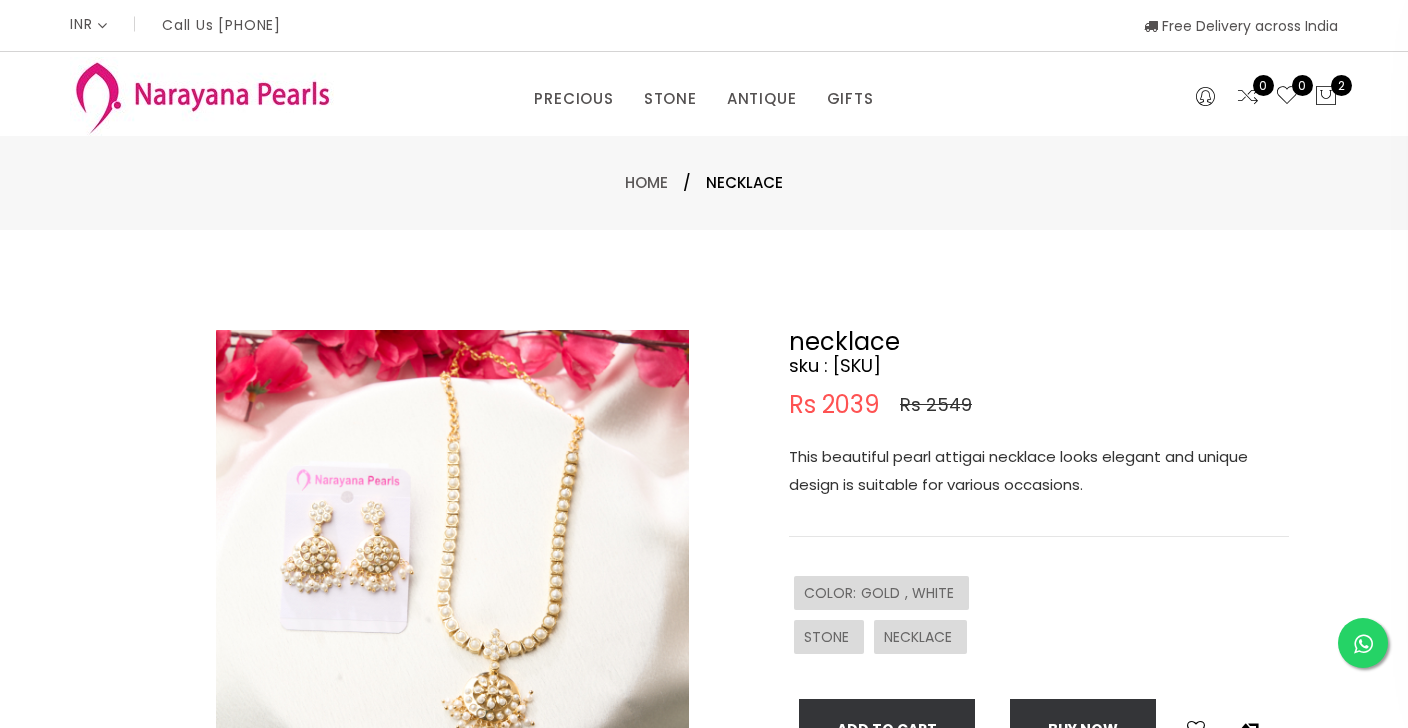 select on "INR" 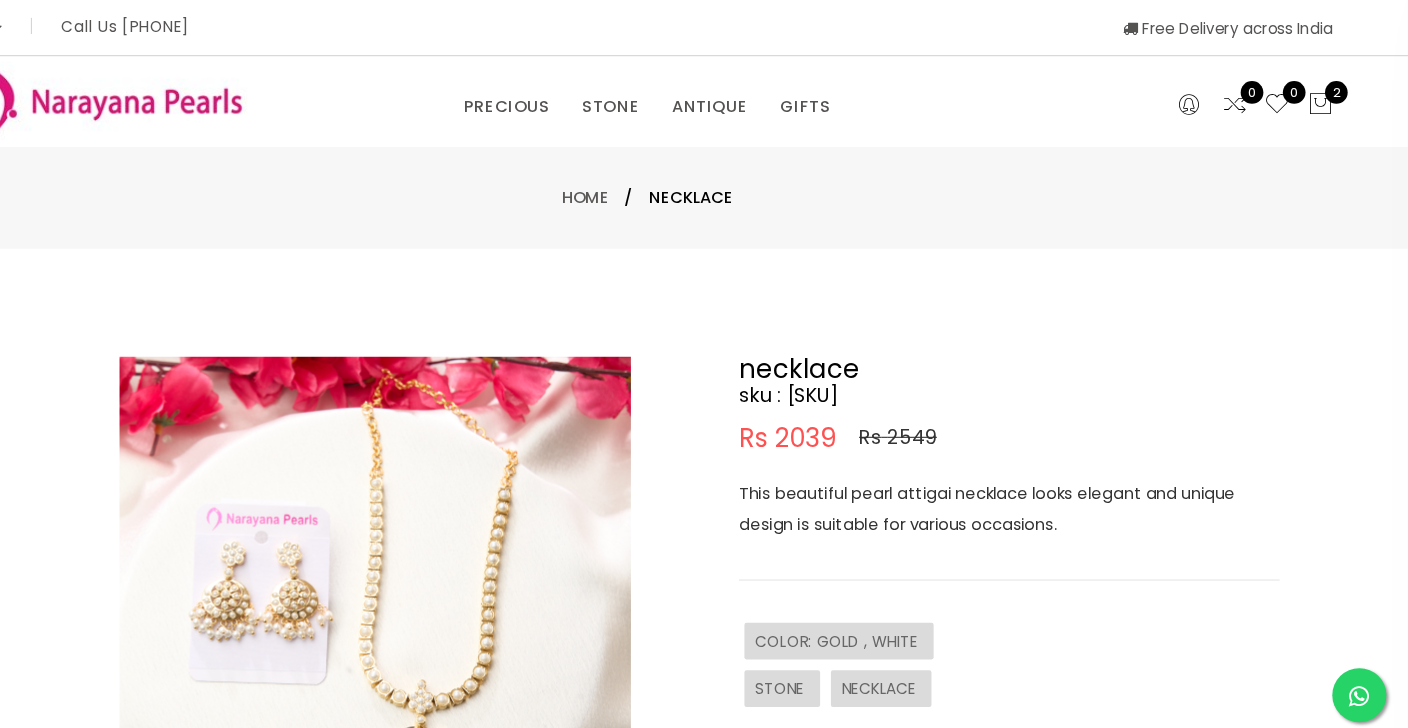scroll, scrollTop: 0, scrollLeft: 0, axis: both 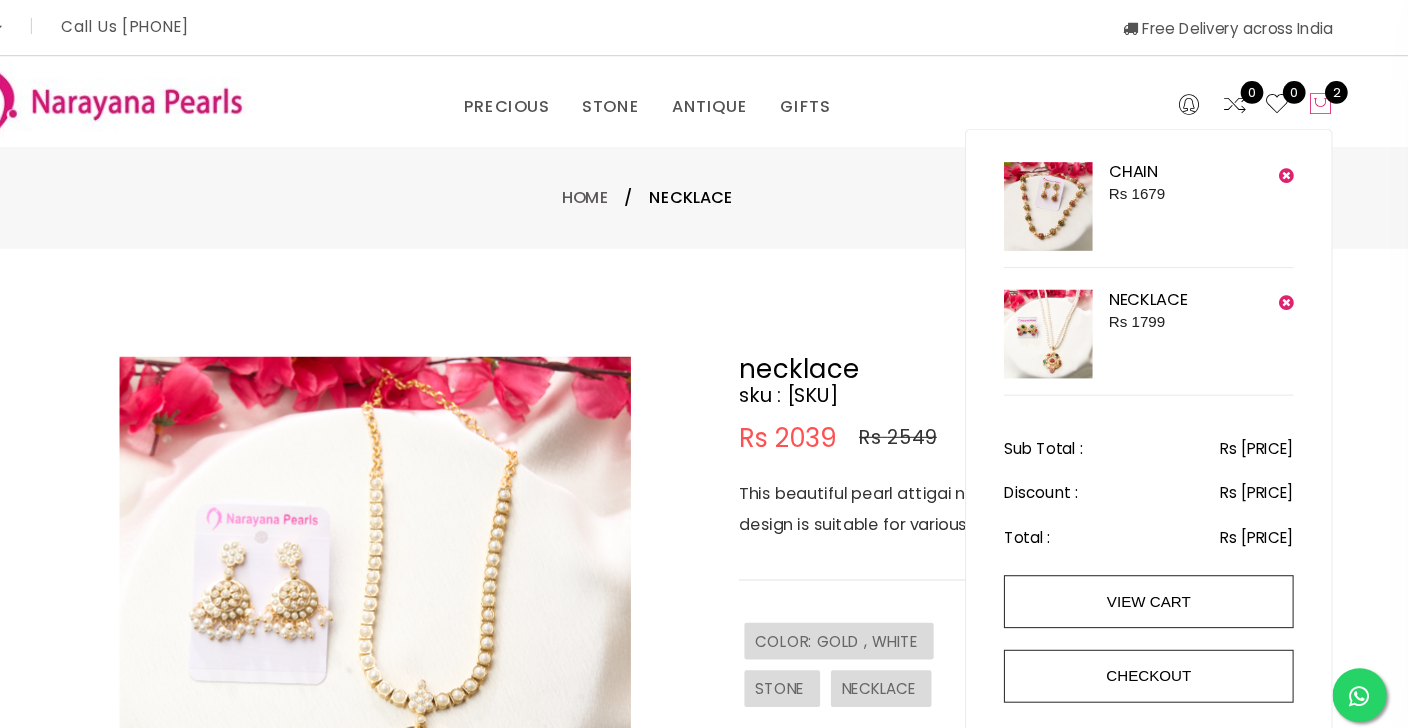 click at bounding box center (1326, 96) 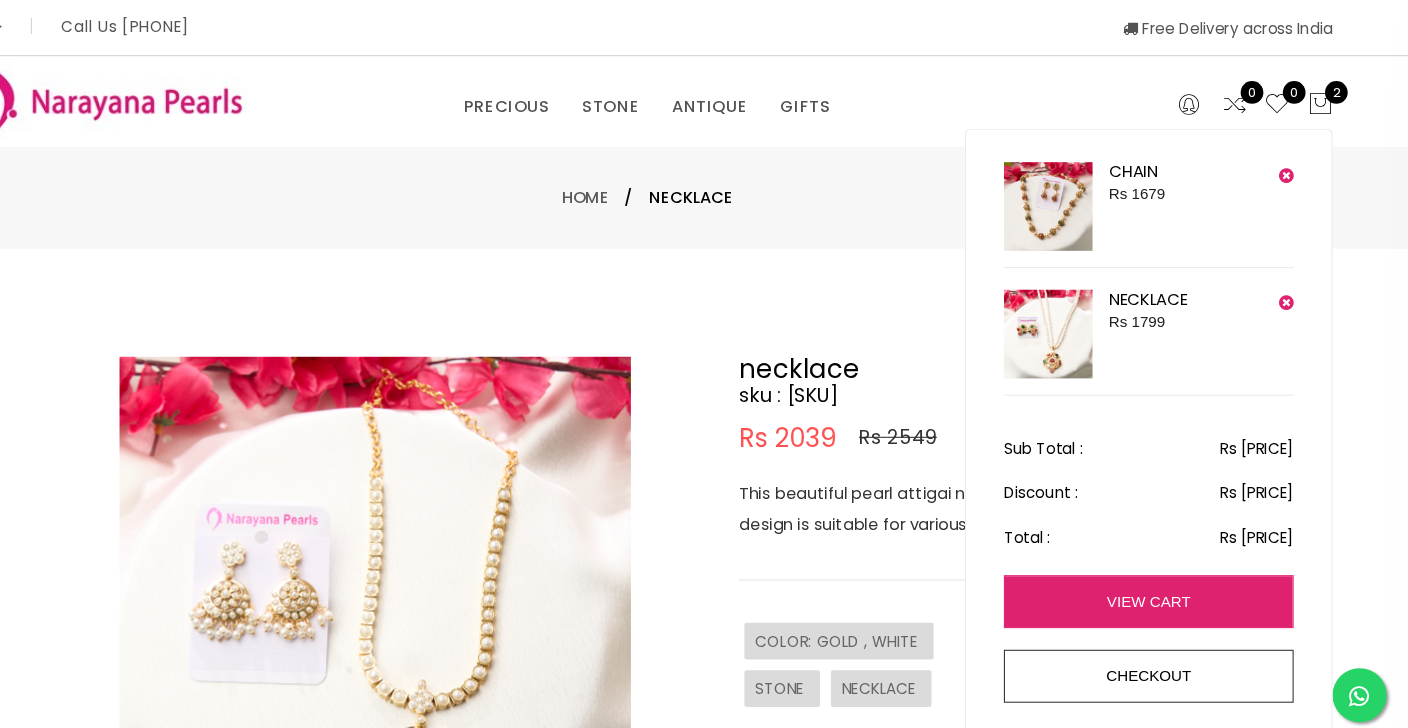click on "view cart" at bounding box center [1168, 556] 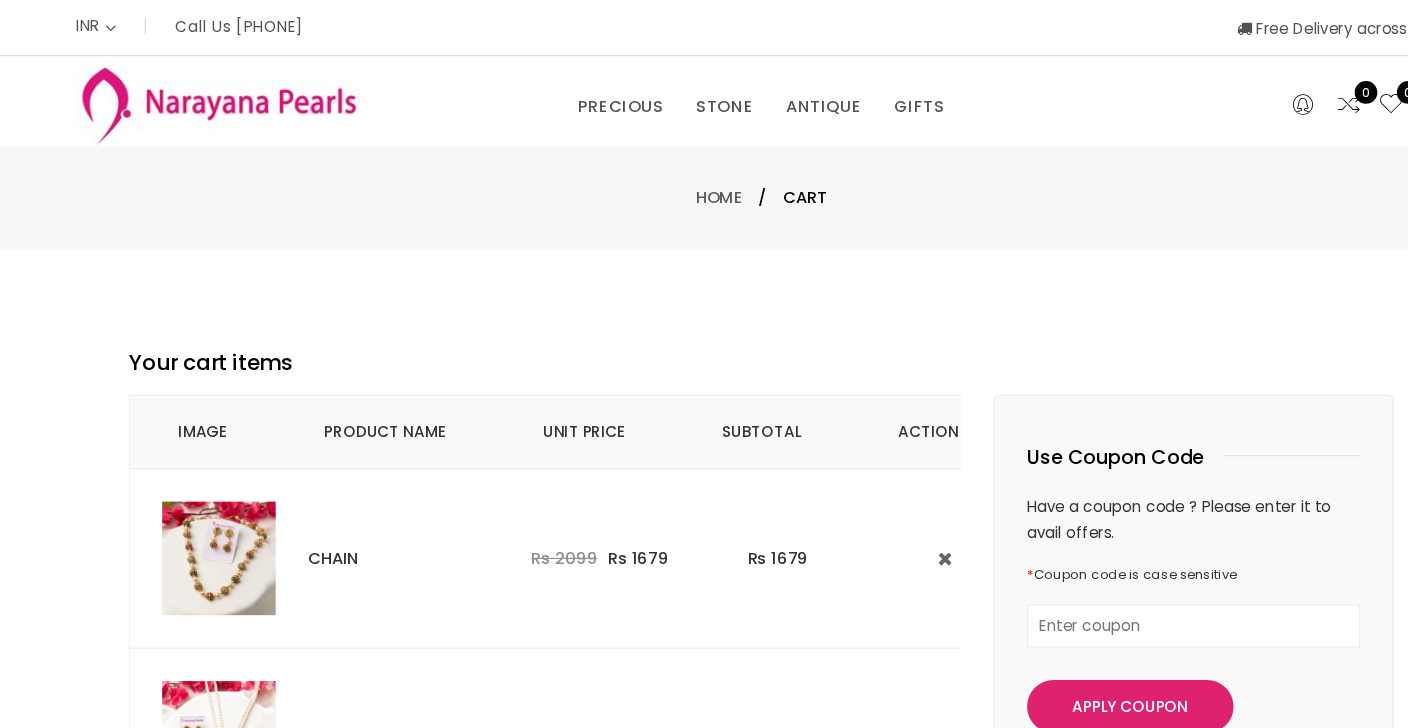 scroll, scrollTop: 0, scrollLeft: 0, axis: both 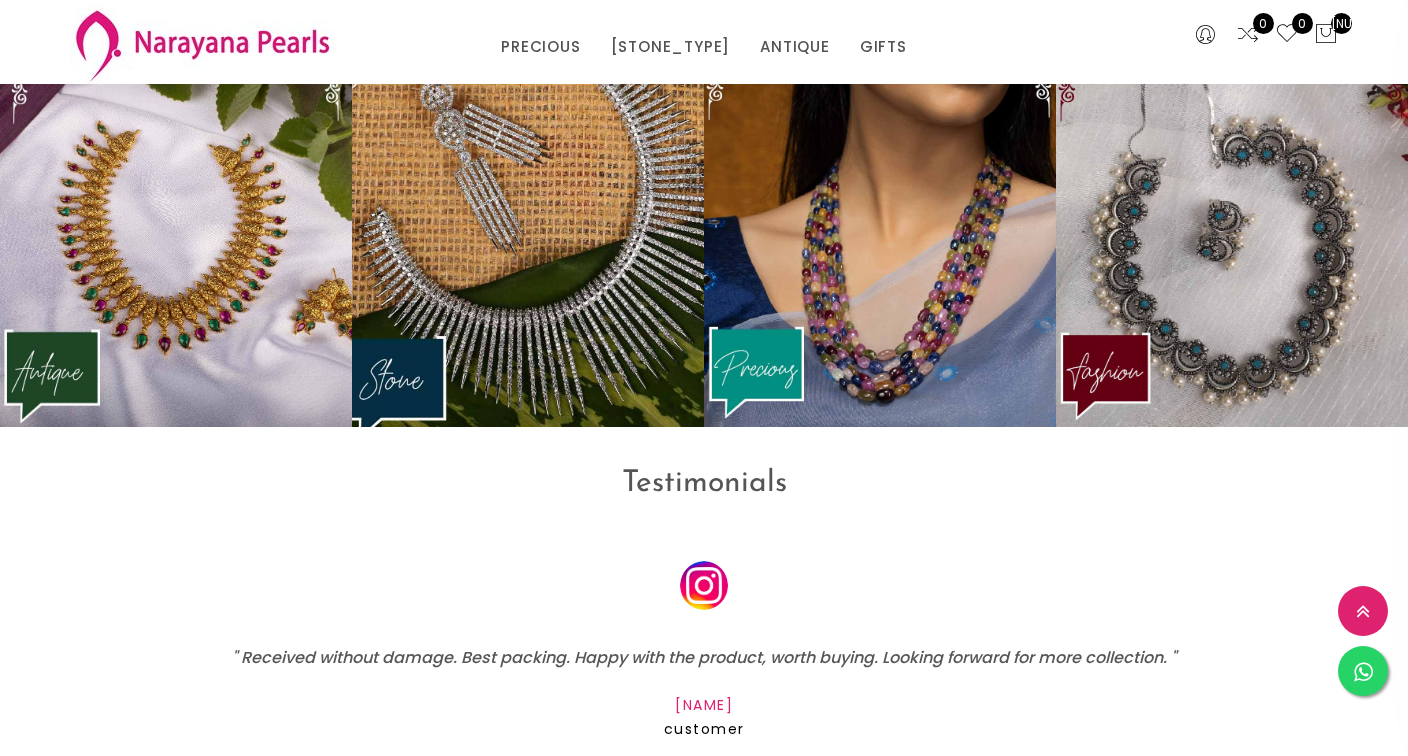 click at bounding box center (527, 241) 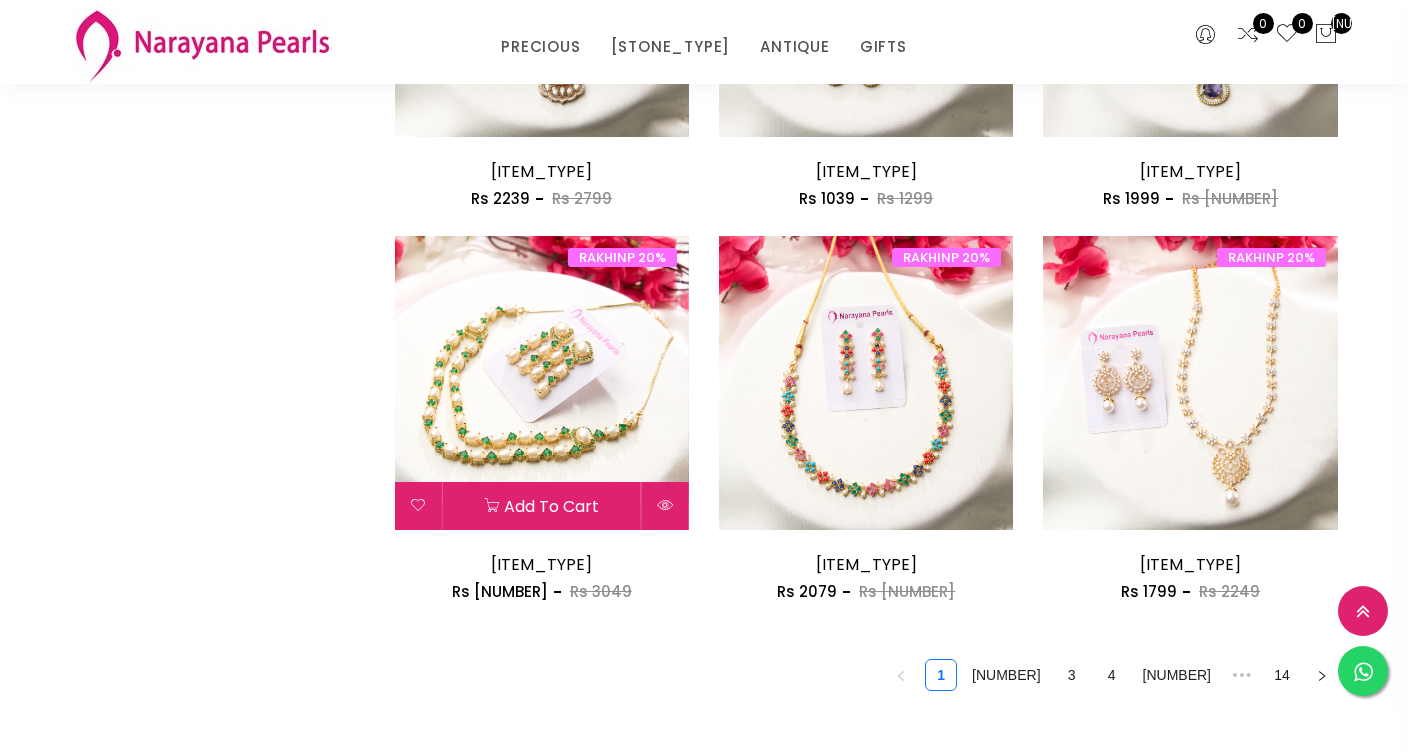 scroll, scrollTop: 2438, scrollLeft: 0, axis: vertical 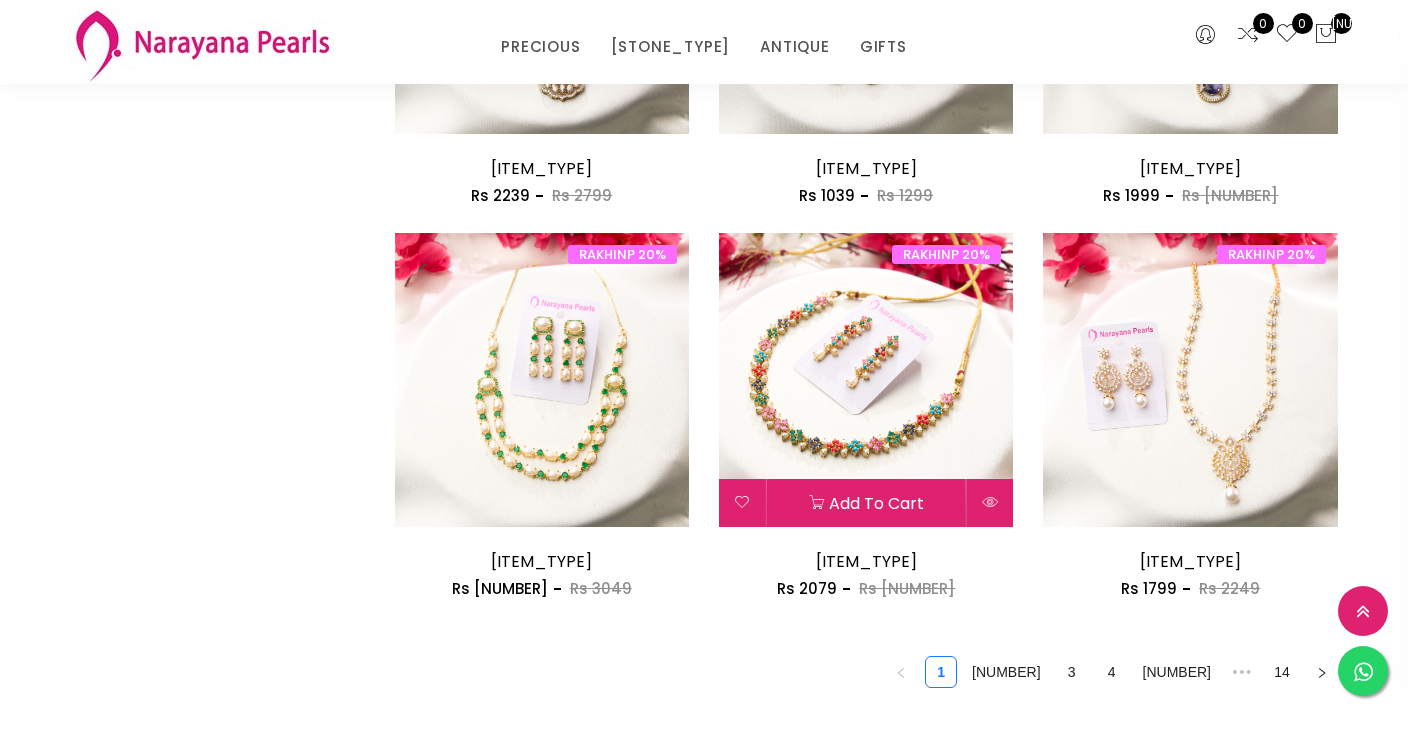 click at bounding box center [866, 380] 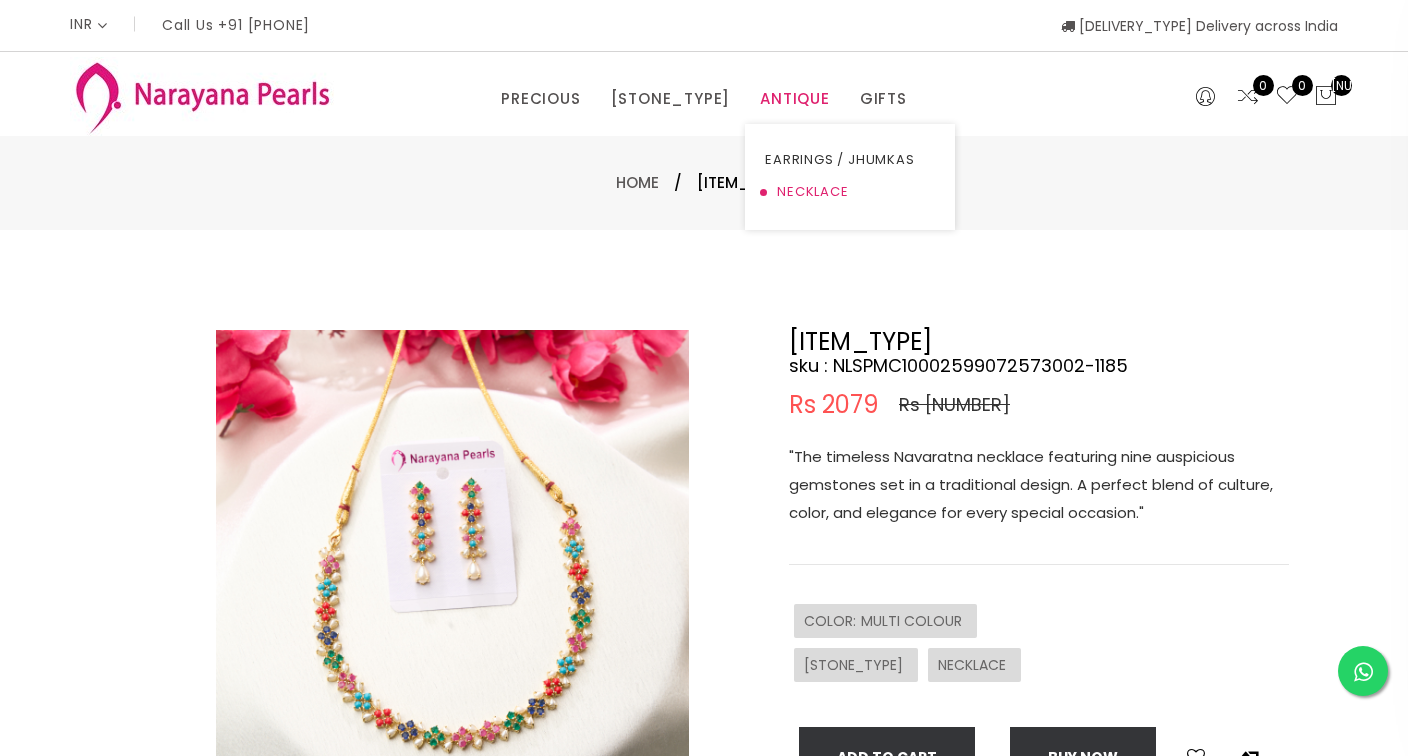 click on "NECKLACE" at bounding box center [850, 192] 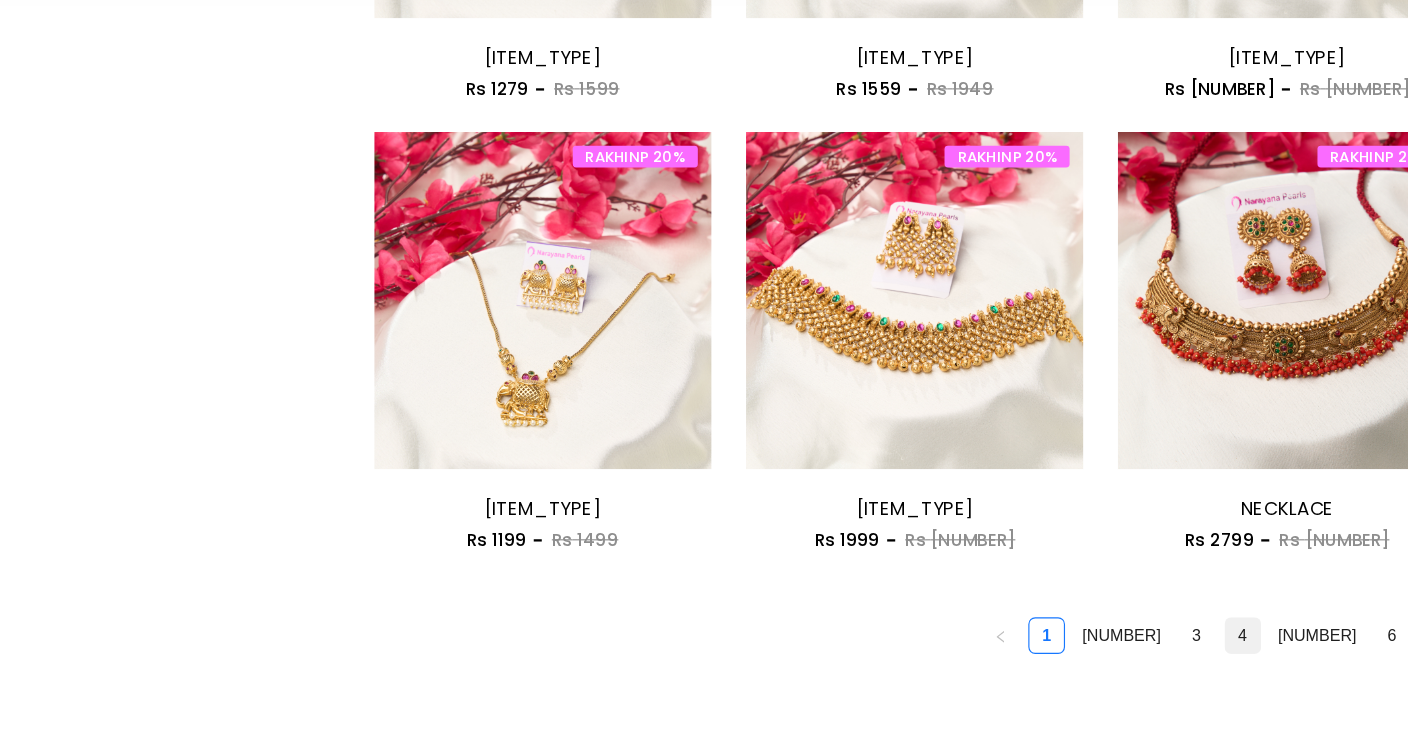 scroll, scrollTop: 2514, scrollLeft: 0, axis: vertical 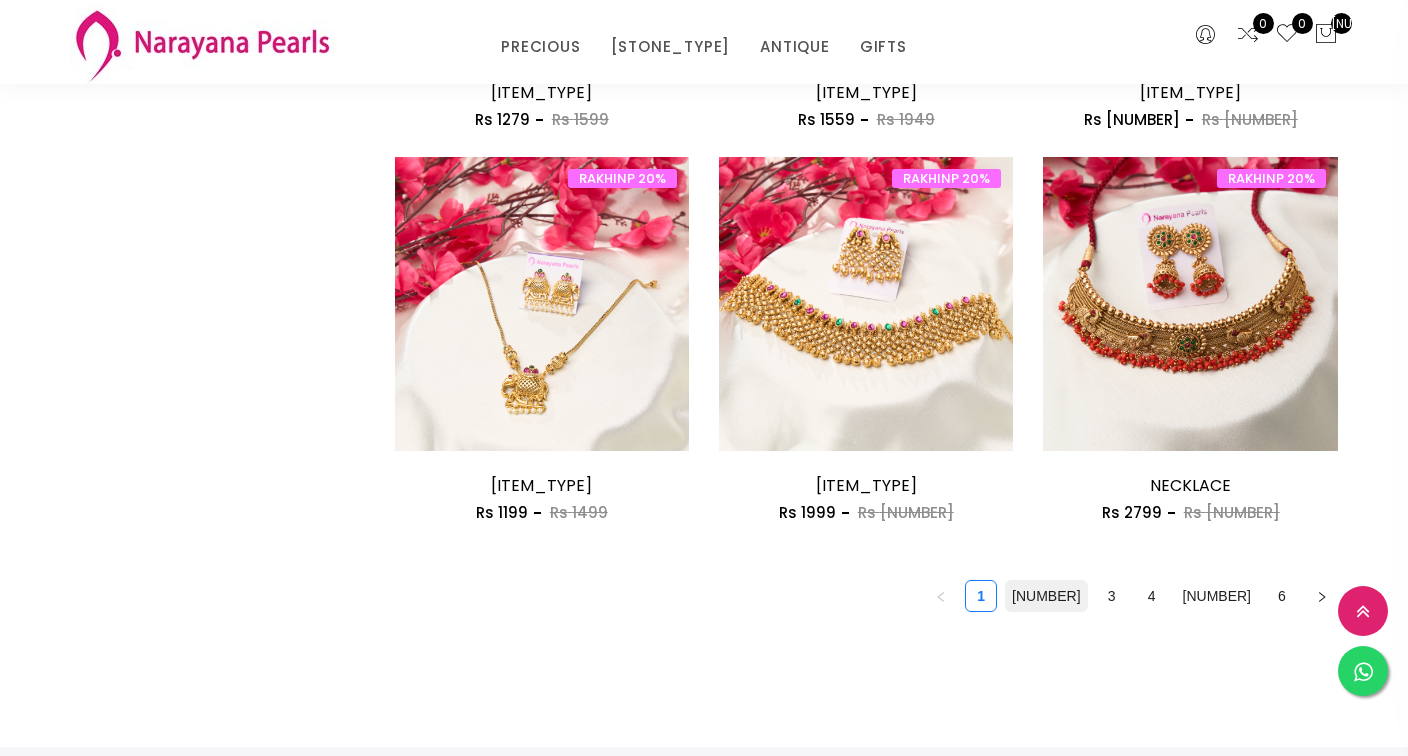 click on "2" at bounding box center (1046, 596) 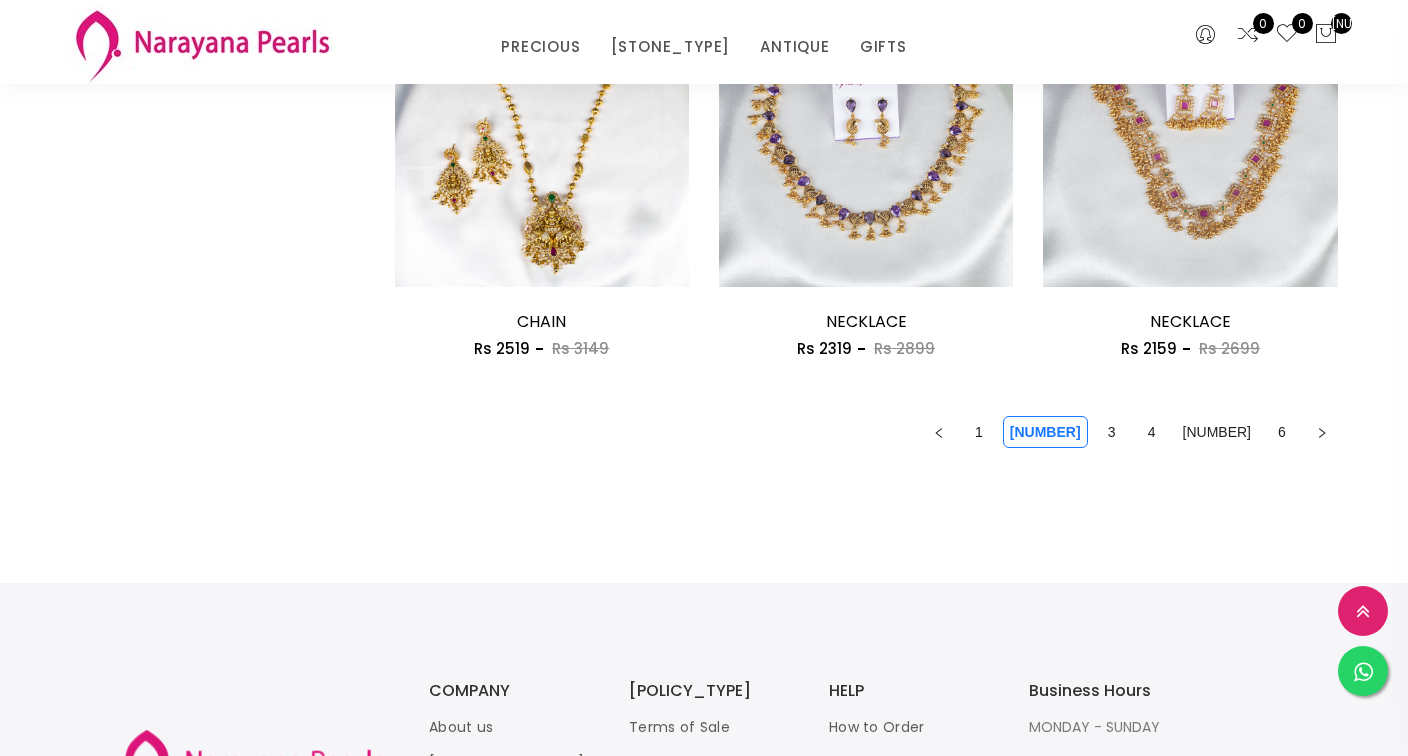 scroll, scrollTop: 2652, scrollLeft: 0, axis: vertical 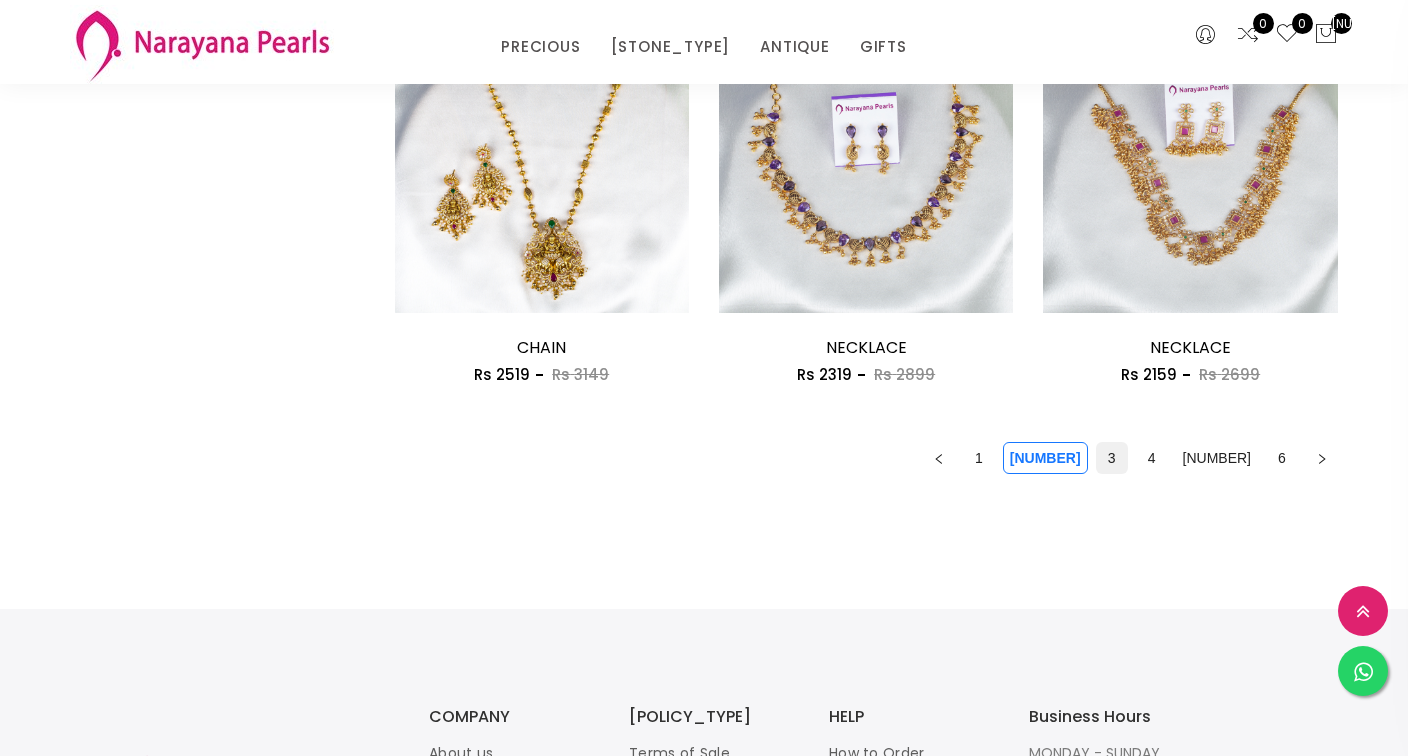 click on "3" at bounding box center [1112, 458] 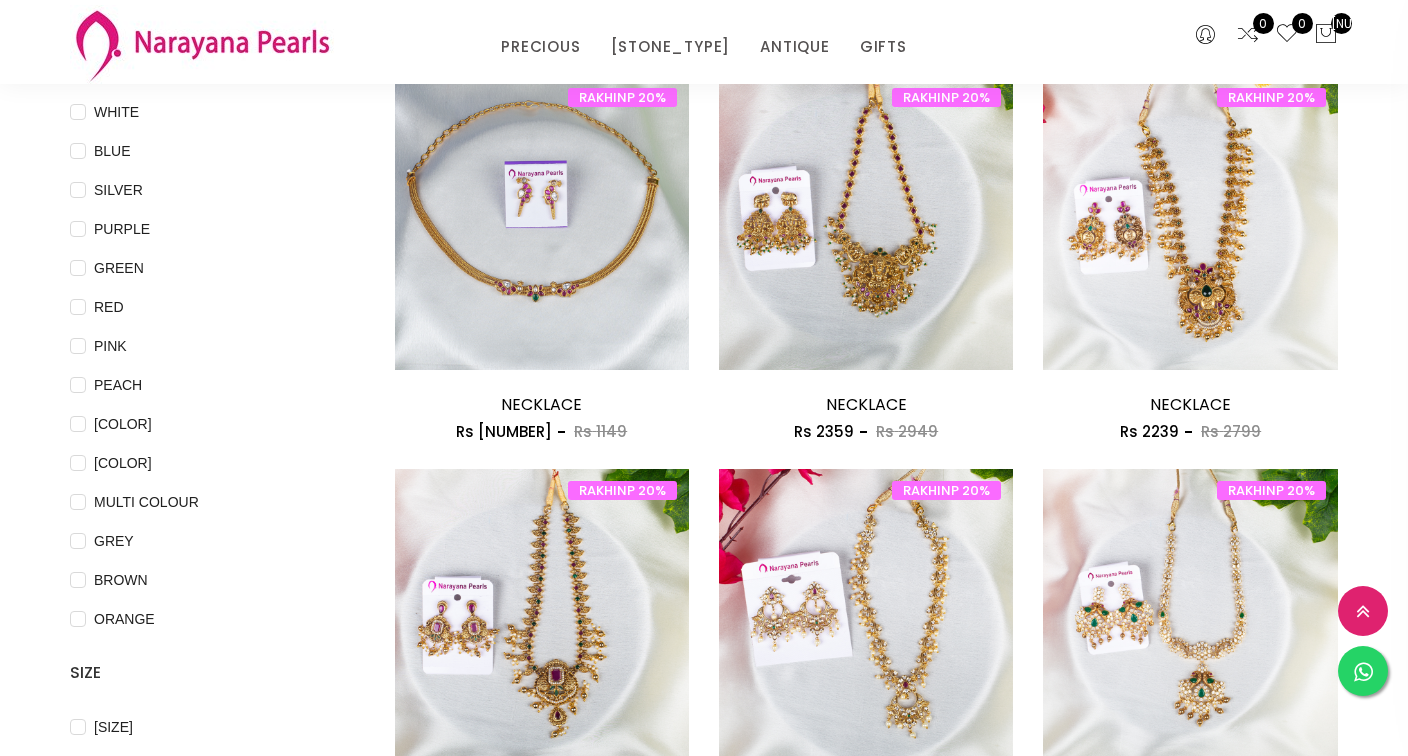 scroll, scrollTop: 233, scrollLeft: 0, axis: vertical 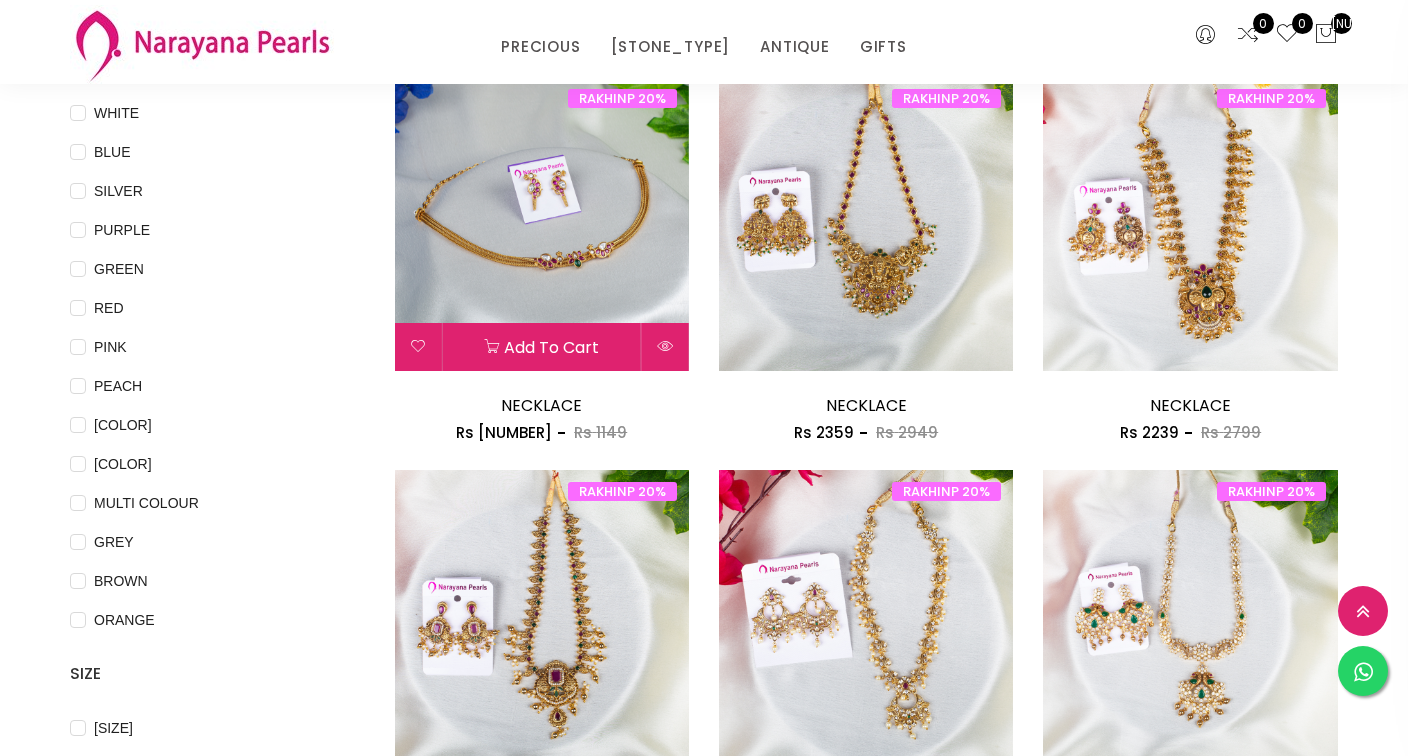 click at bounding box center [541, 224] 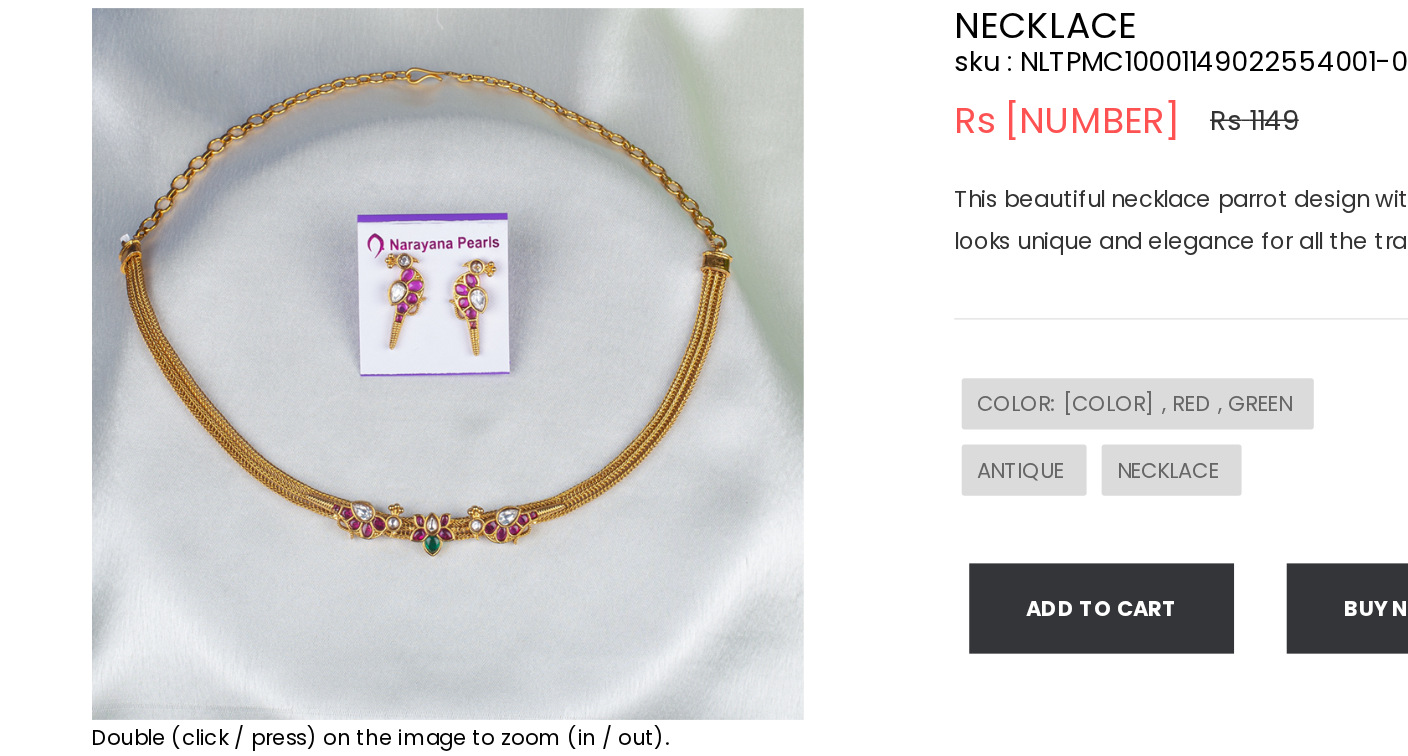 scroll, scrollTop: 147, scrollLeft: 0, axis: vertical 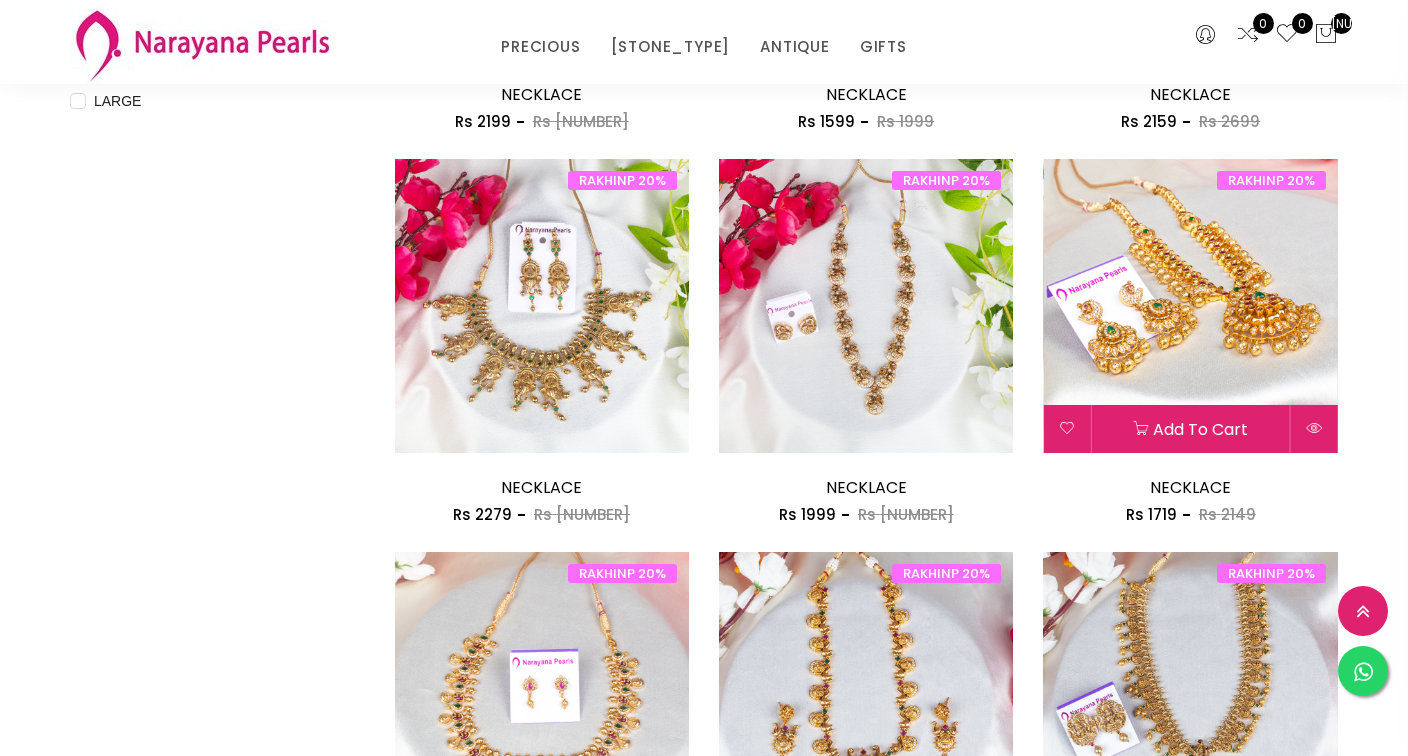 click at bounding box center [1190, 306] 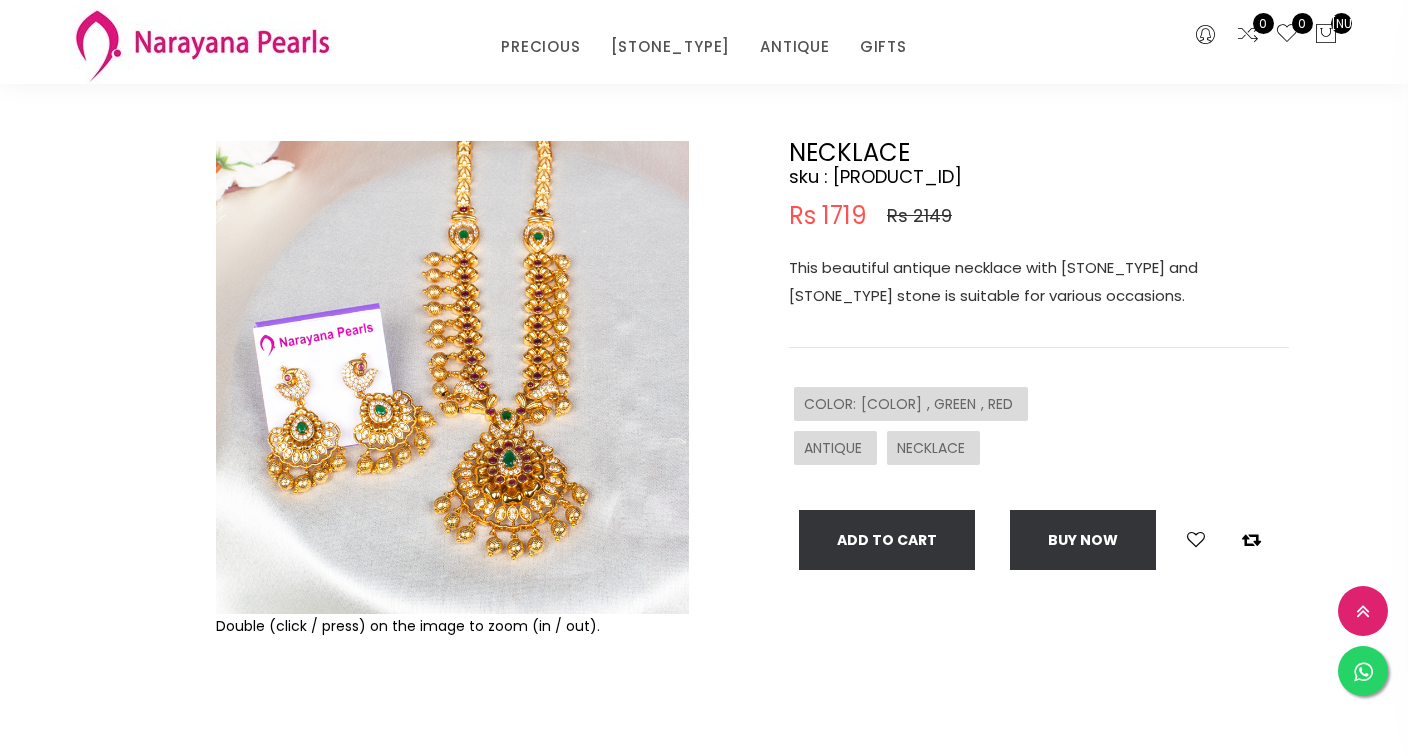 scroll, scrollTop: 79, scrollLeft: 0, axis: vertical 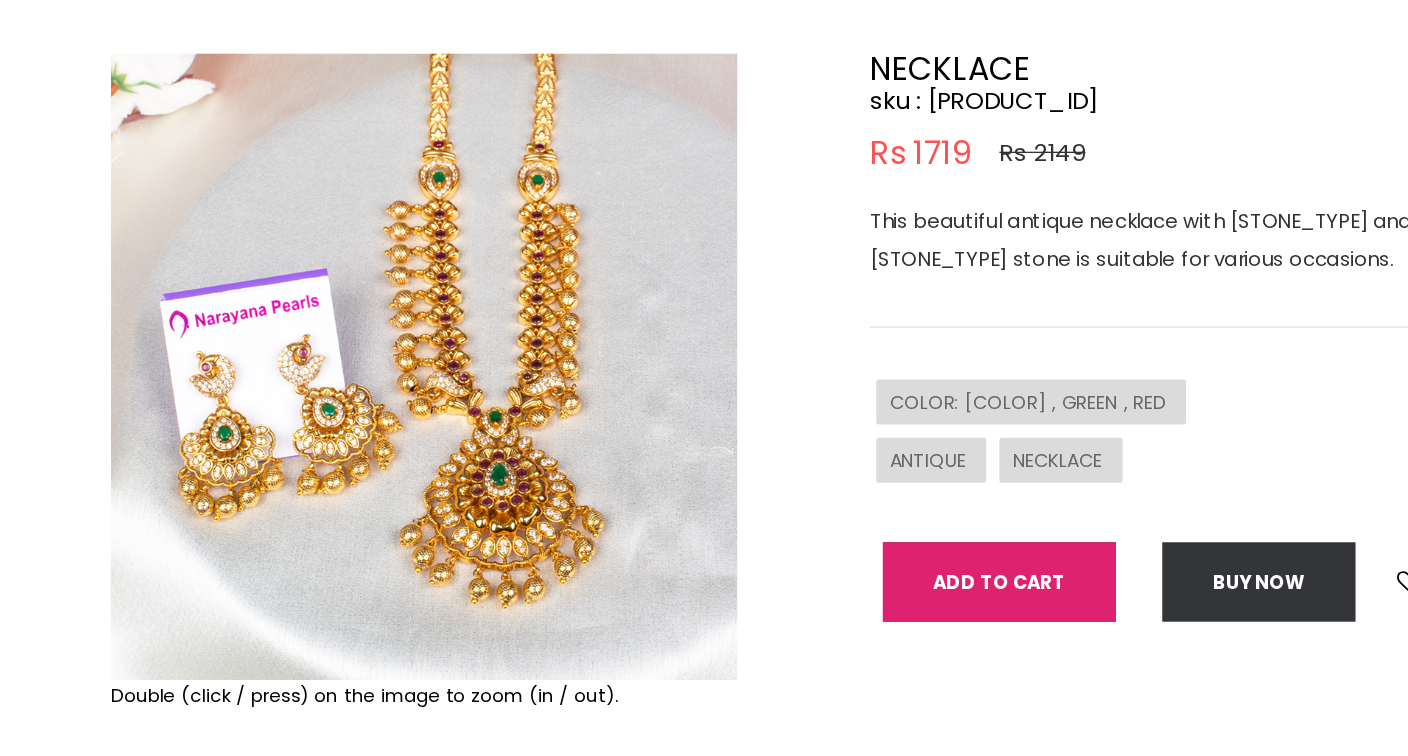 click on "Add To Cart" at bounding box center (887, 566) 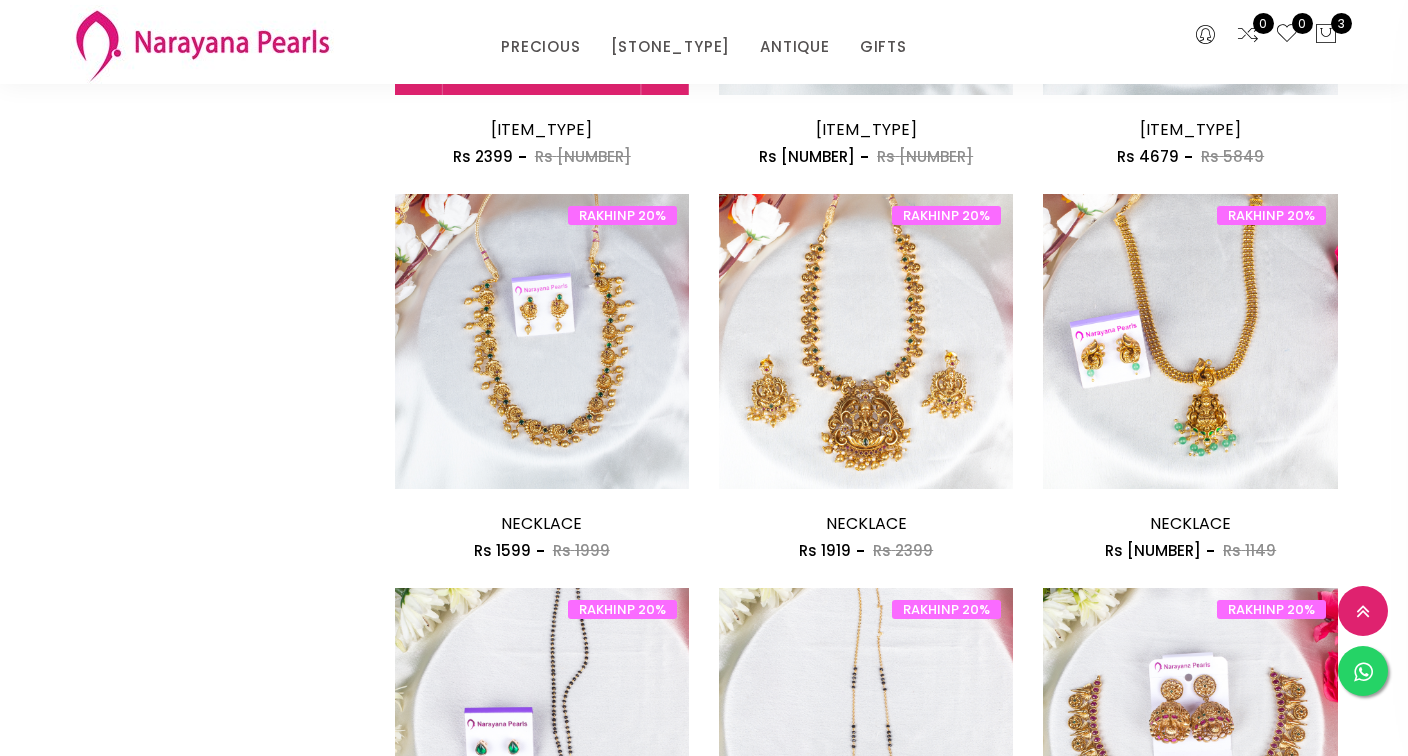 scroll, scrollTop: 2088, scrollLeft: 0, axis: vertical 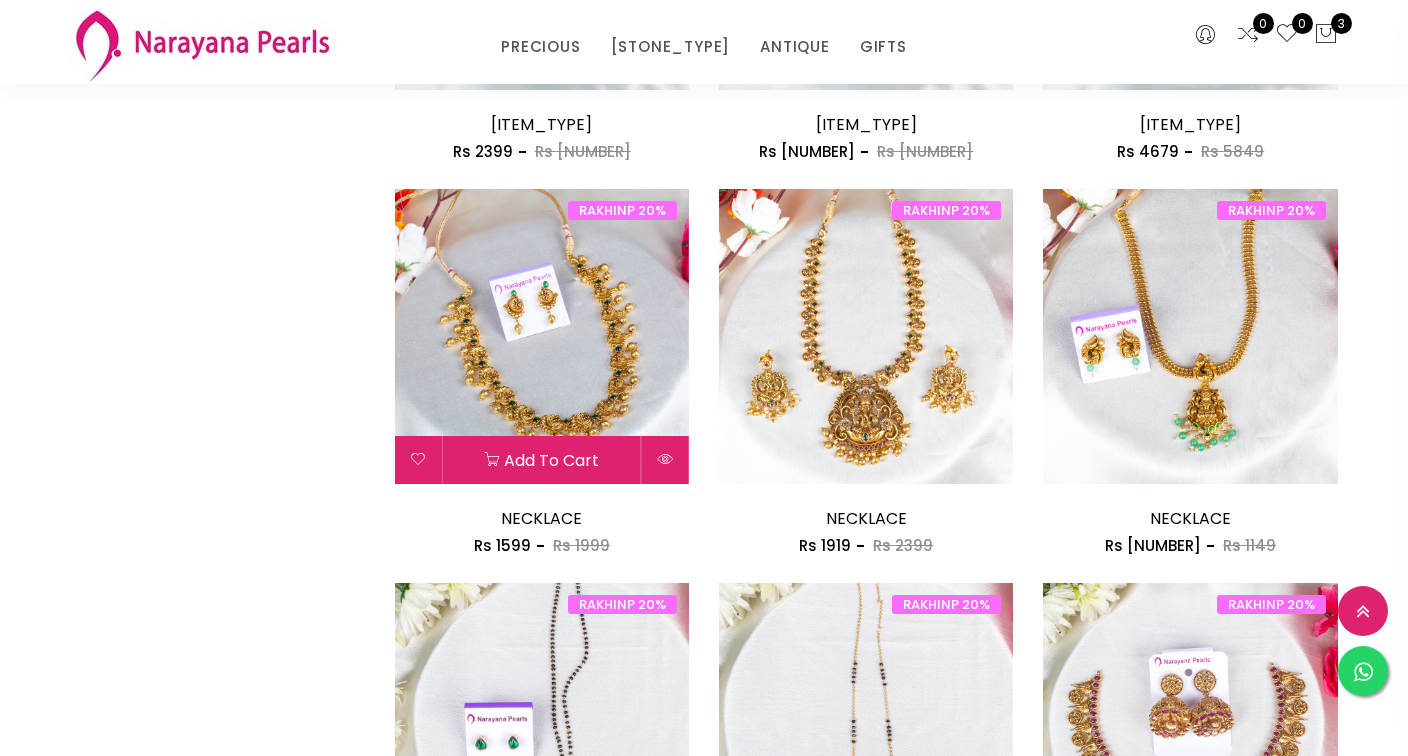 click at bounding box center (541, 336) 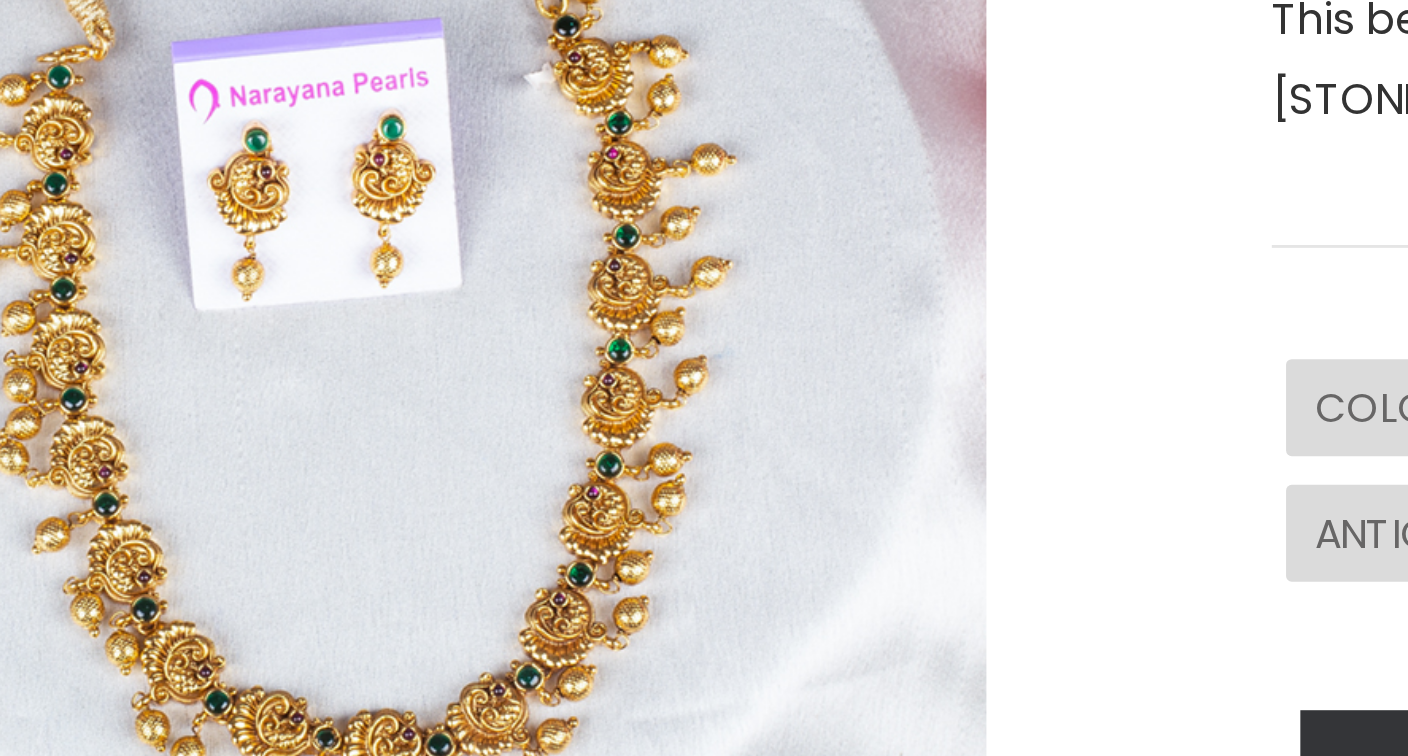 scroll, scrollTop: 47, scrollLeft: 0, axis: vertical 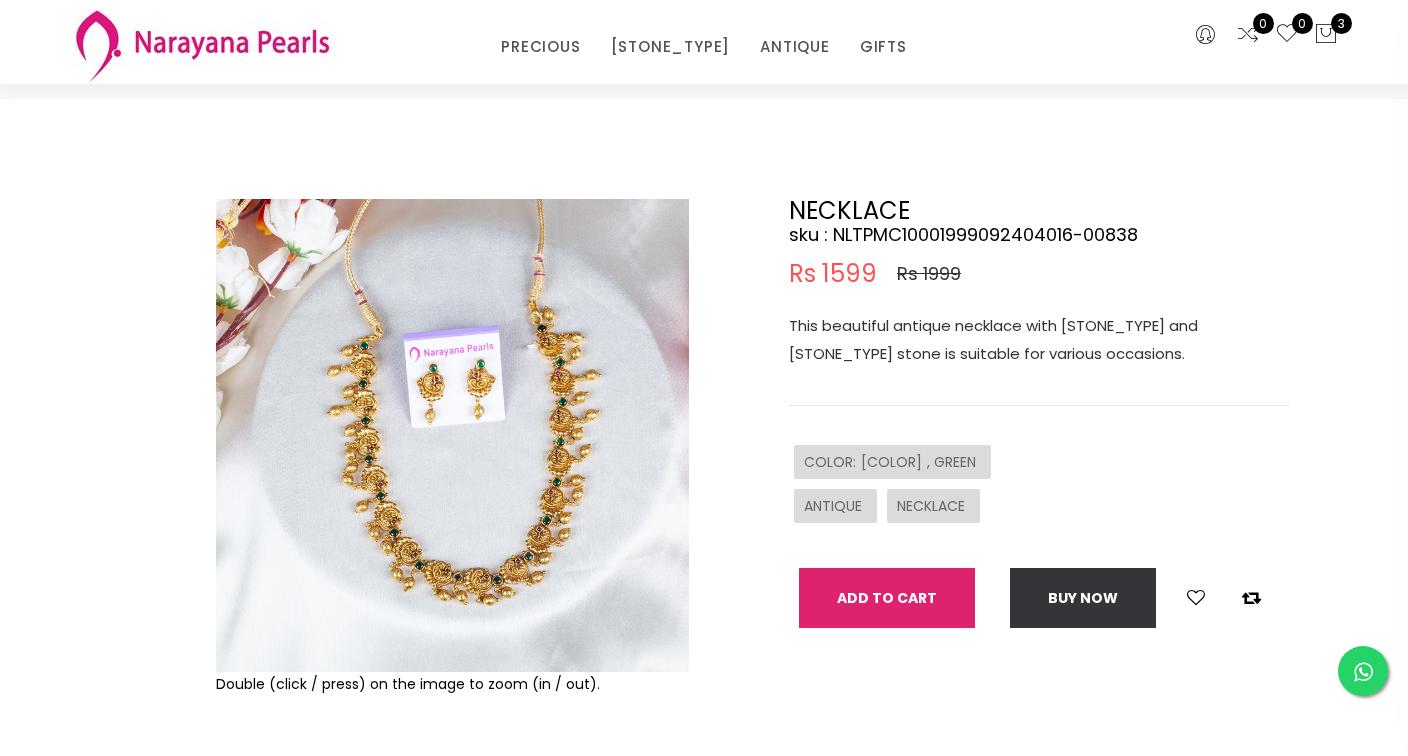 click on "Add To Cart" at bounding box center [887, 598] 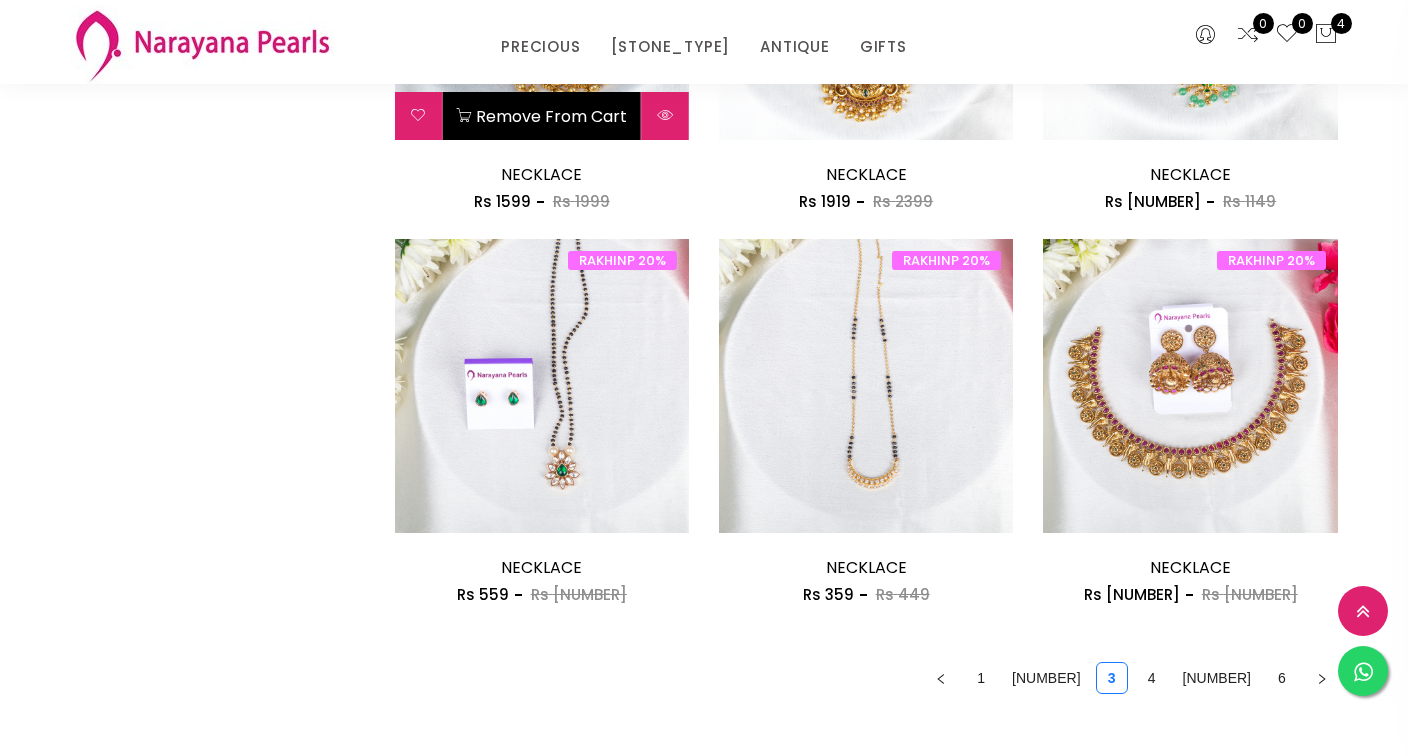 scroll, scrollTop: 2439, scrollLeft: 0, axis: vertical 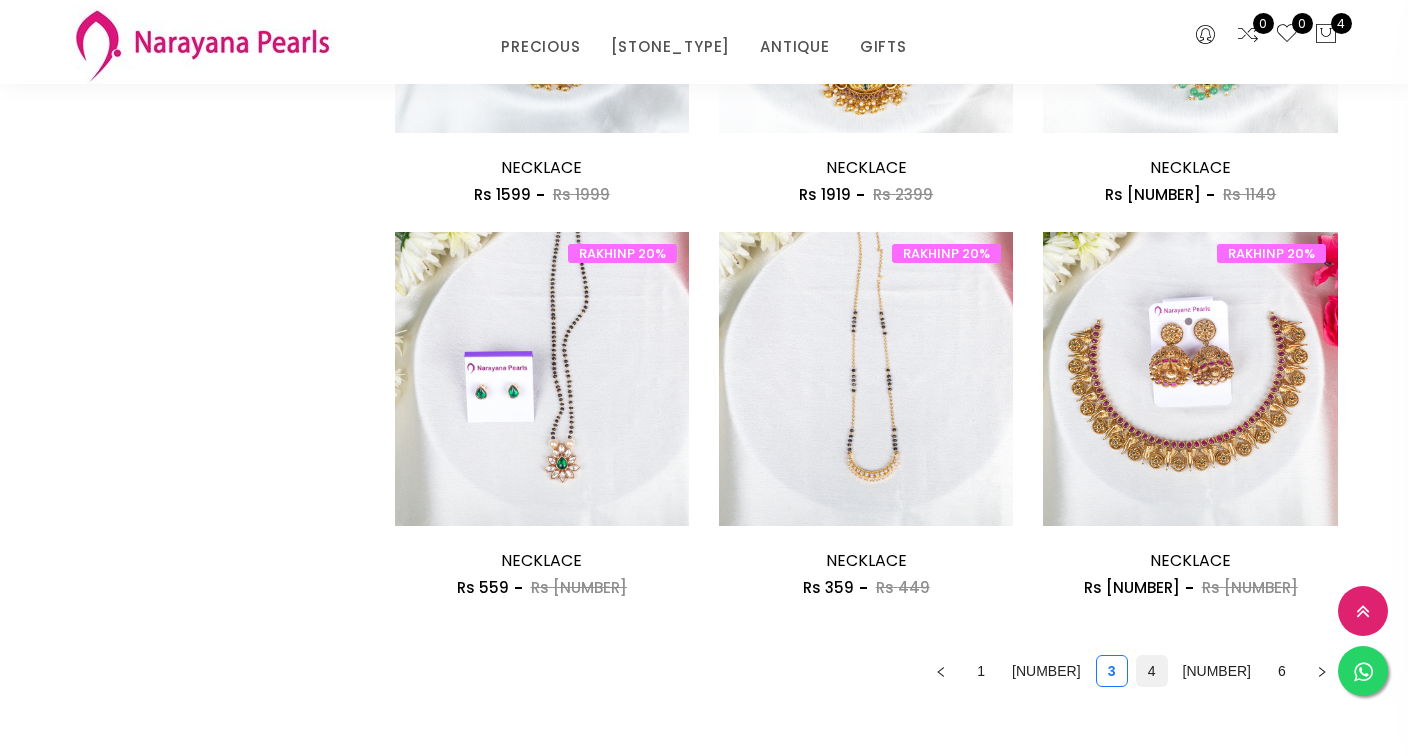 click on "4" at bounding box center (1152, 671) 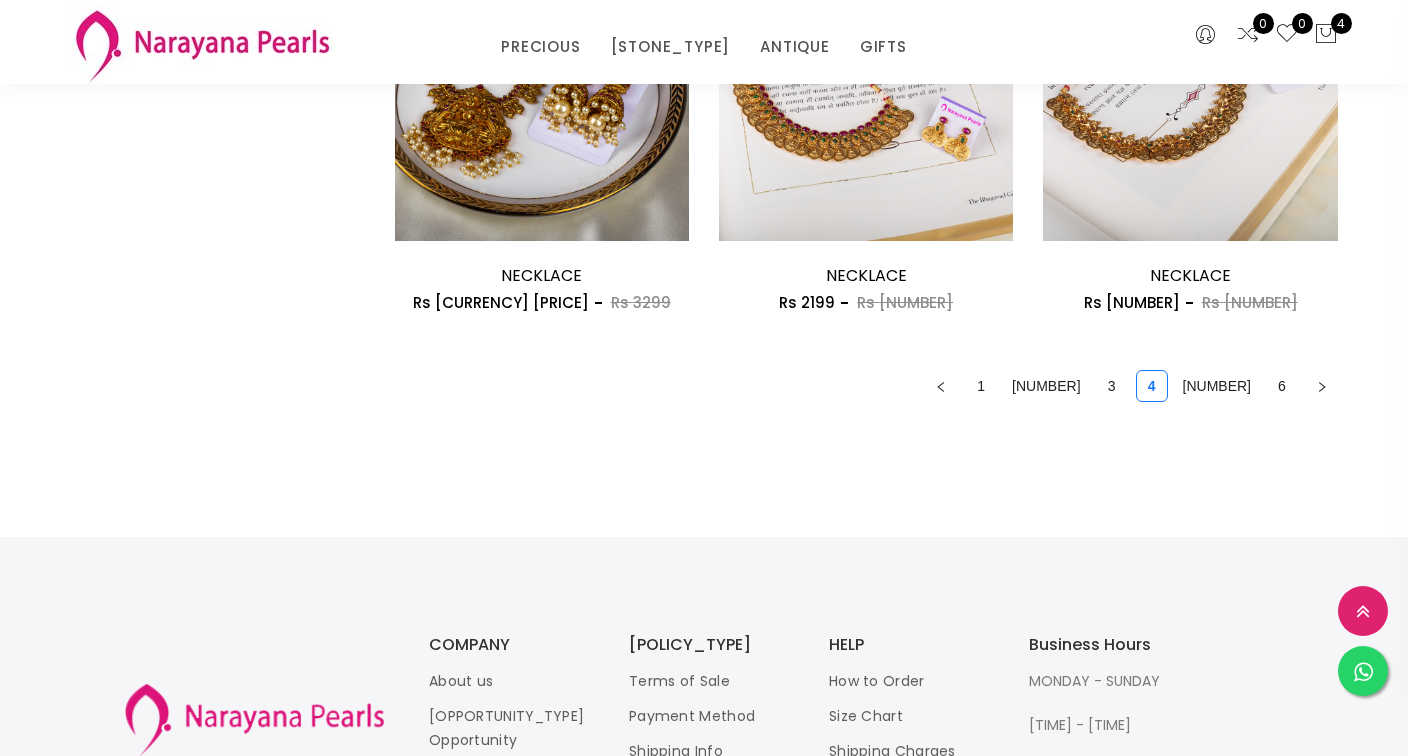 scroll, scrollTop: 2734, scrollLeft: 0, axis: vertical 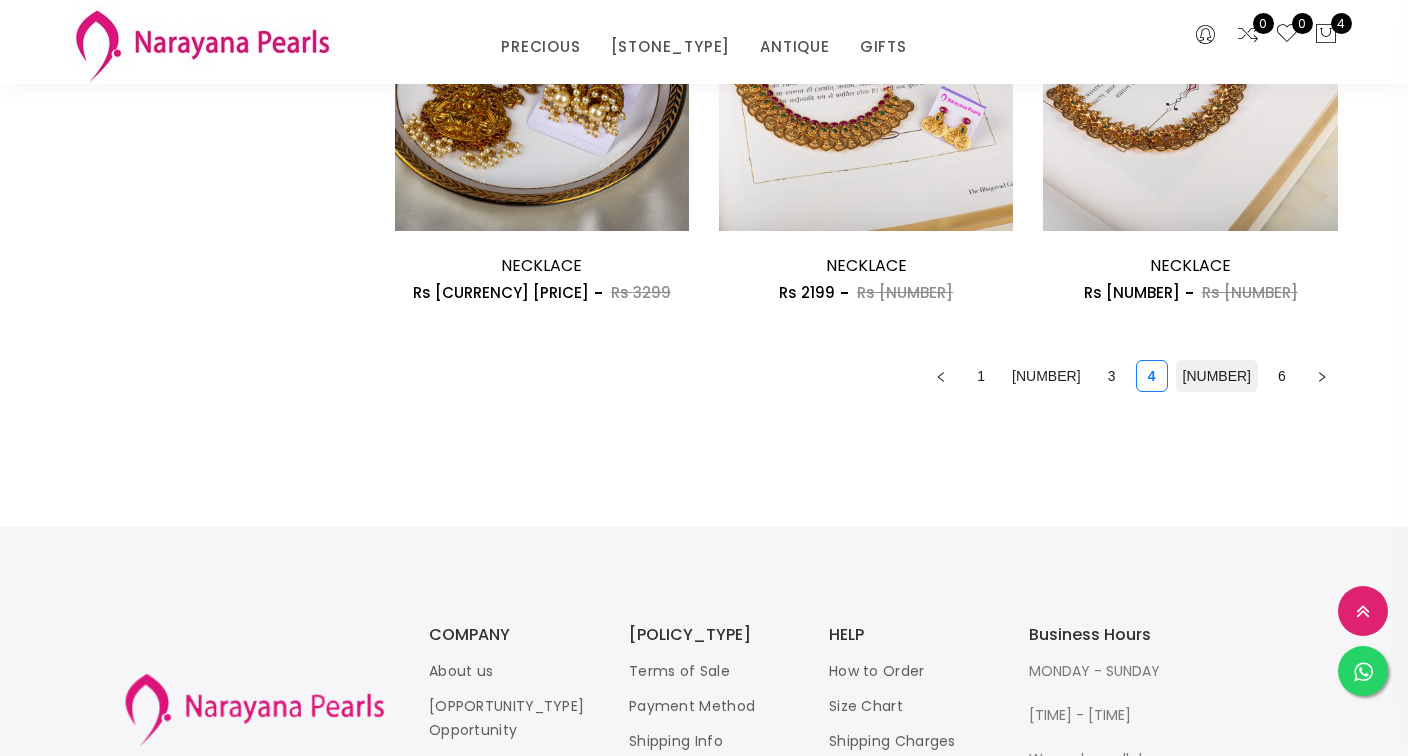 click on "5" at bounding box center [1217, 376] 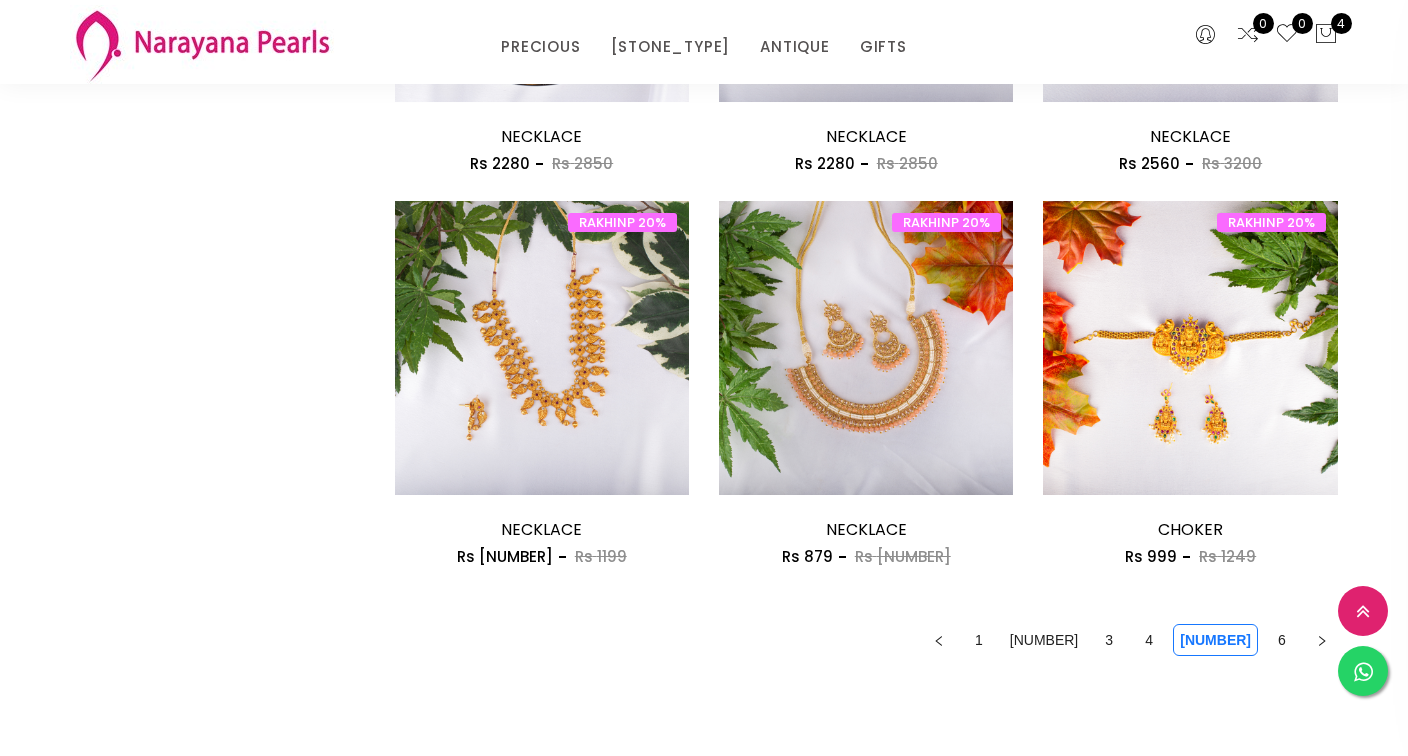 scroll, scrollTop: 2473, scrollLeft: 0, axis: vertical 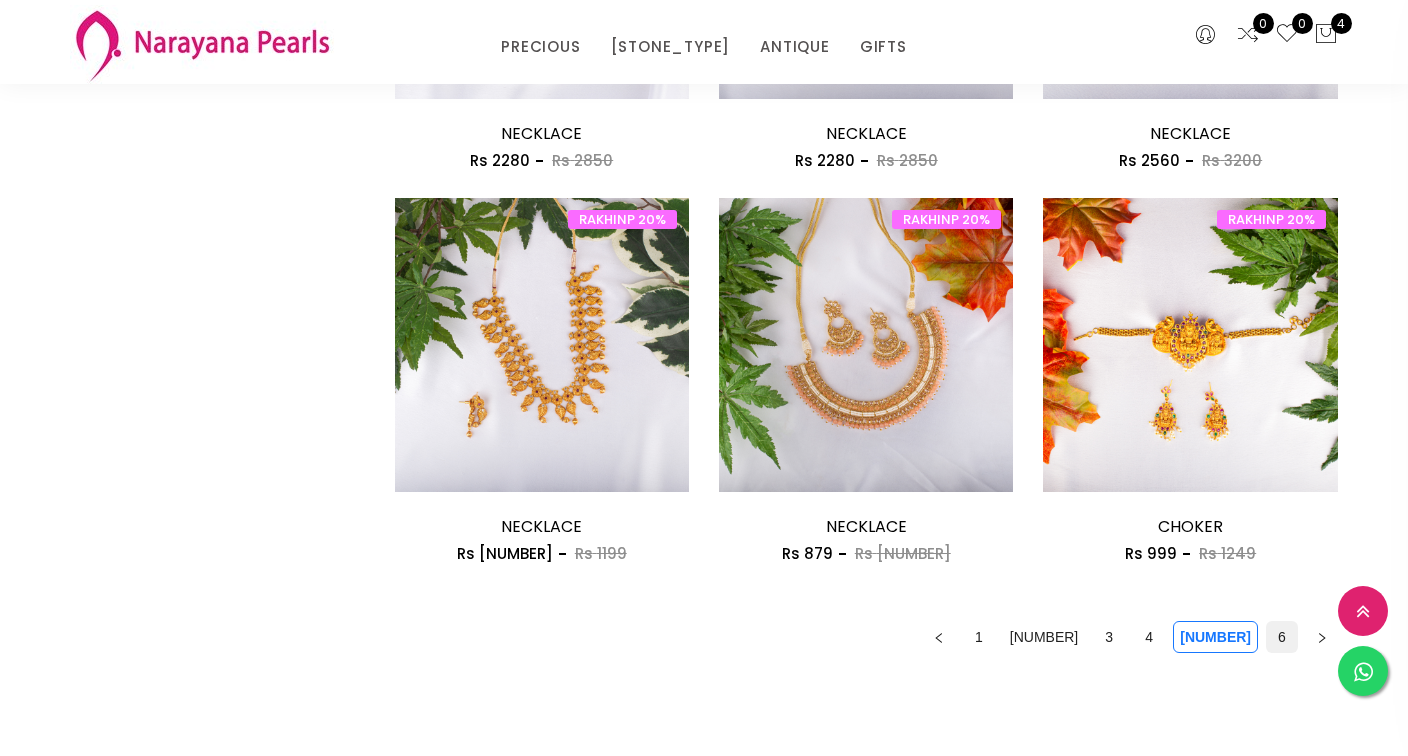 click on "6" at bounding box center (1282, 637) 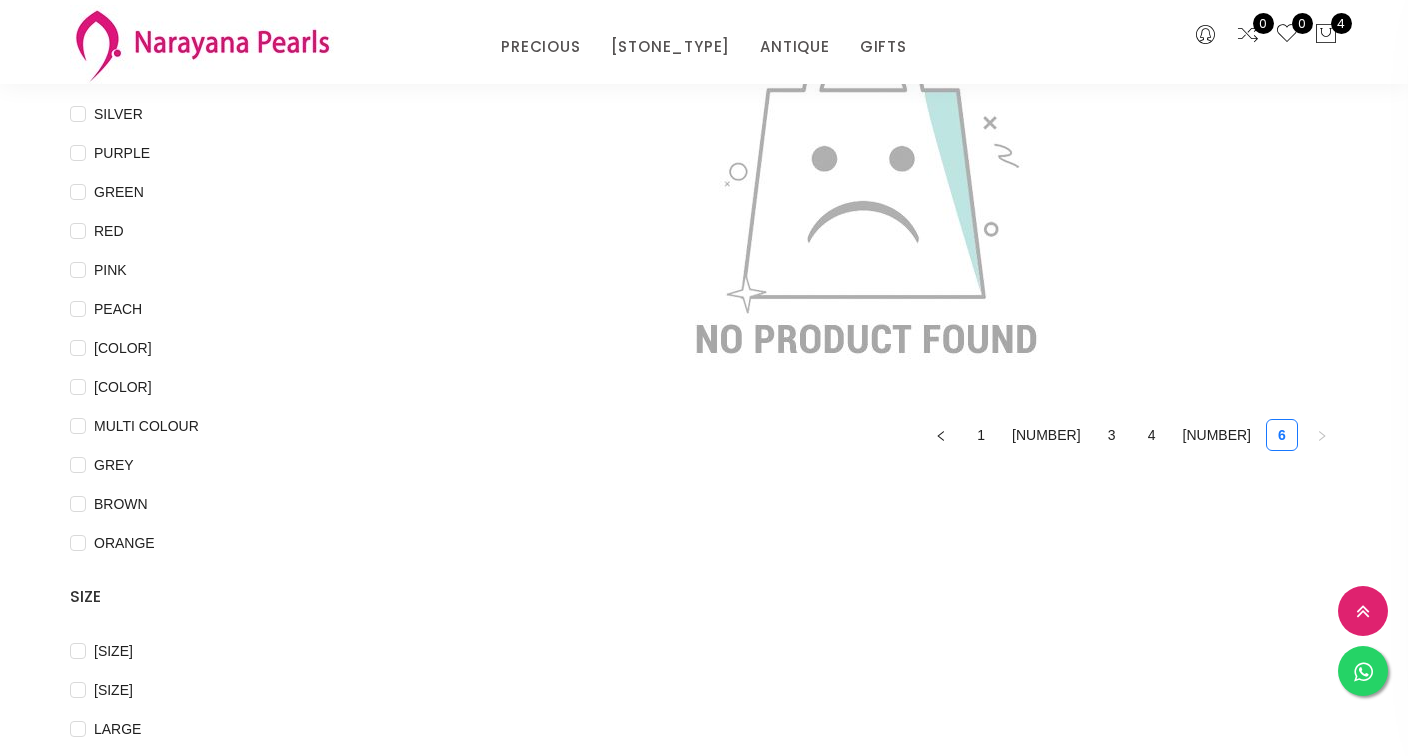 scroll, scrollTop: 307, scrollLeft: 0, axis: vertical 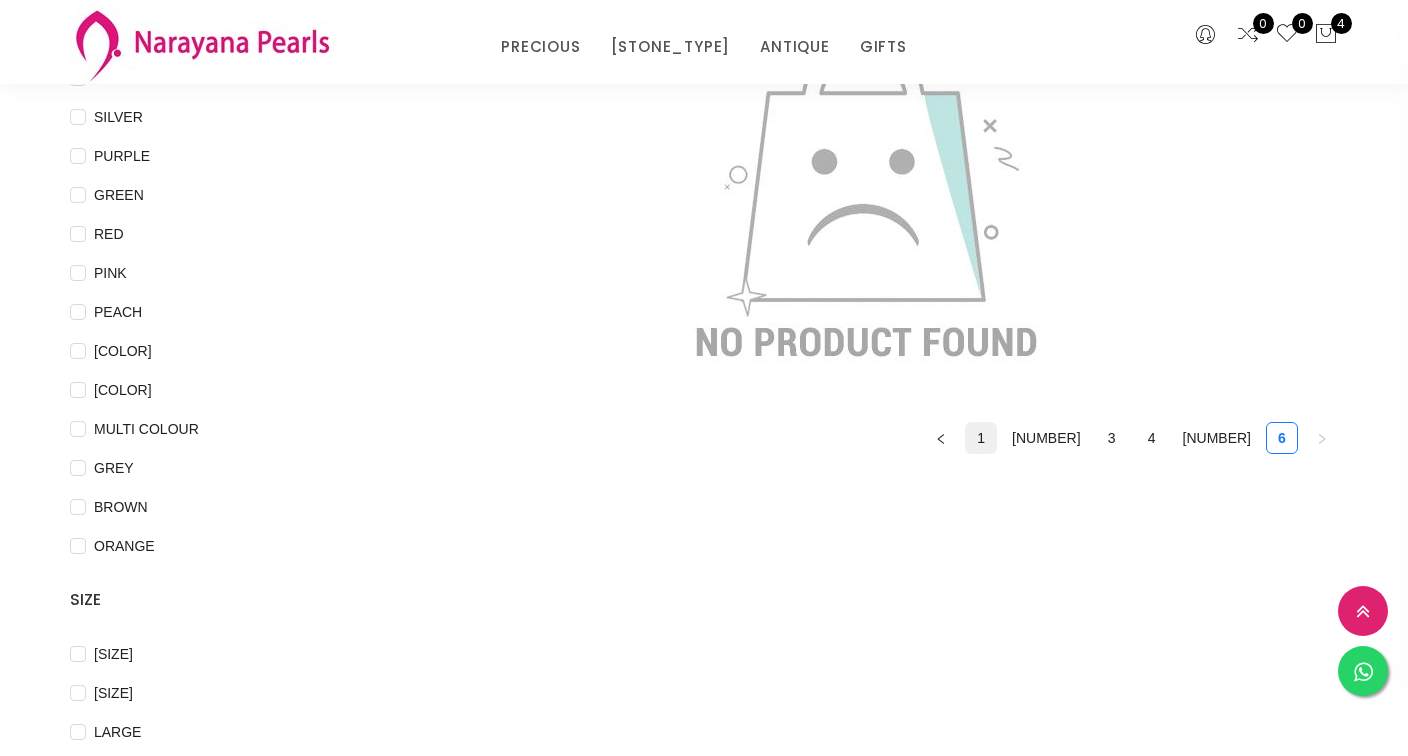 click on "1" at bounding box center (981, 438) 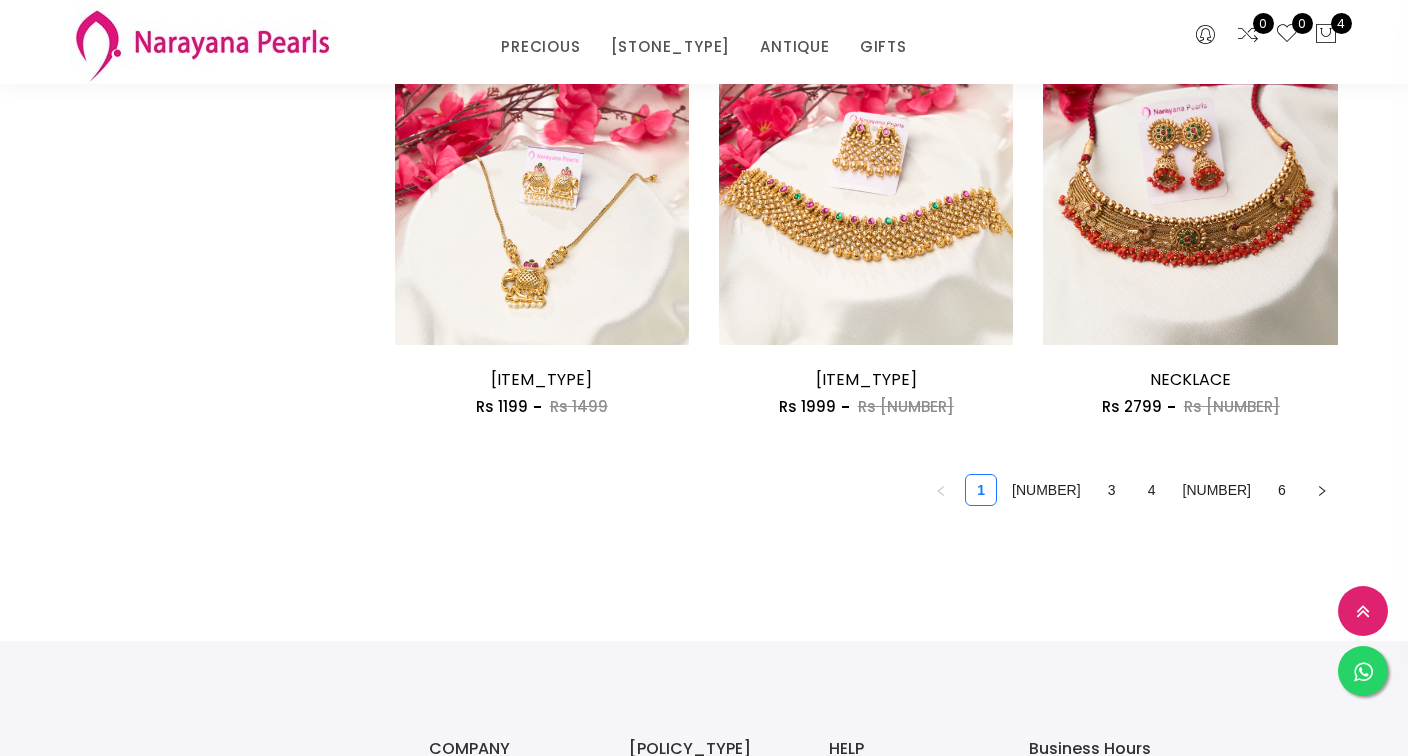 scroll, scrollTop: 2647, scrollLeft: 0, axis: vertical 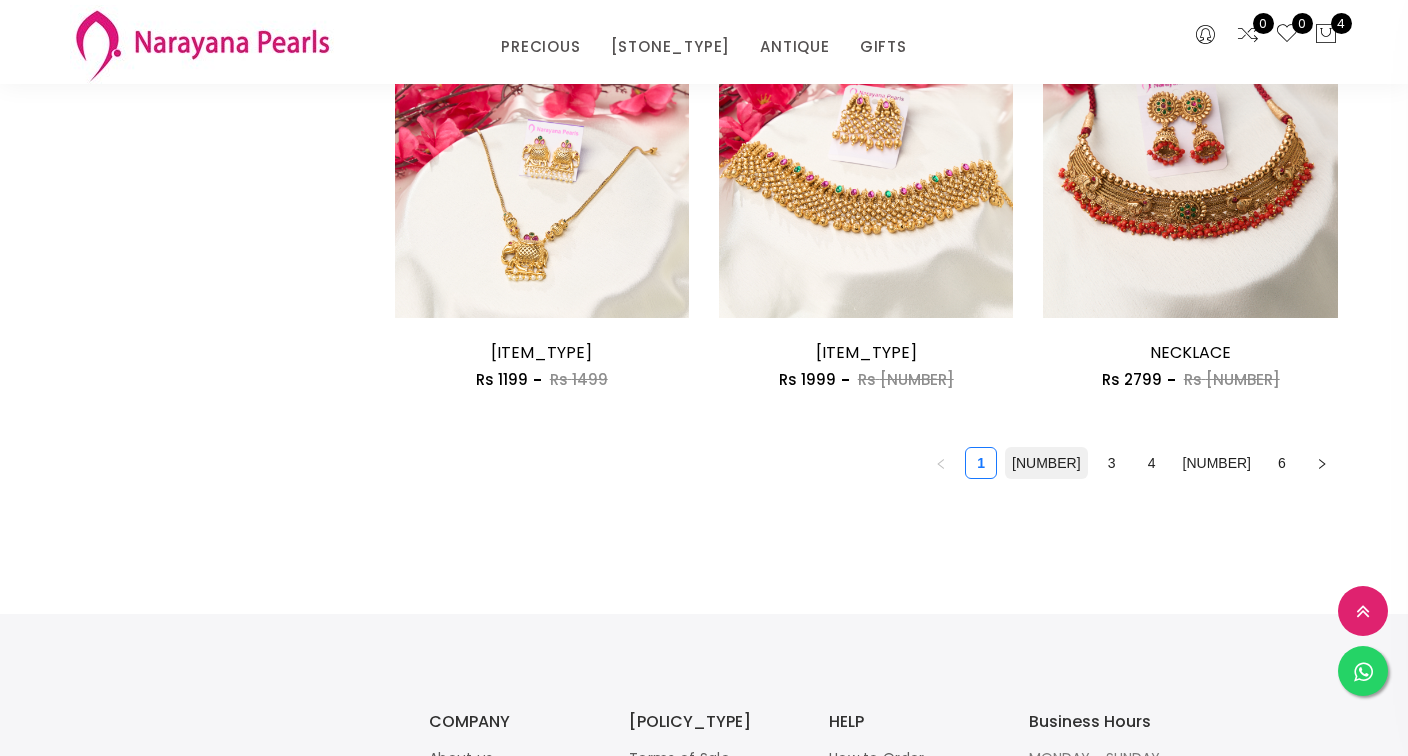 click on "2" at bounding box center [1046, 463] 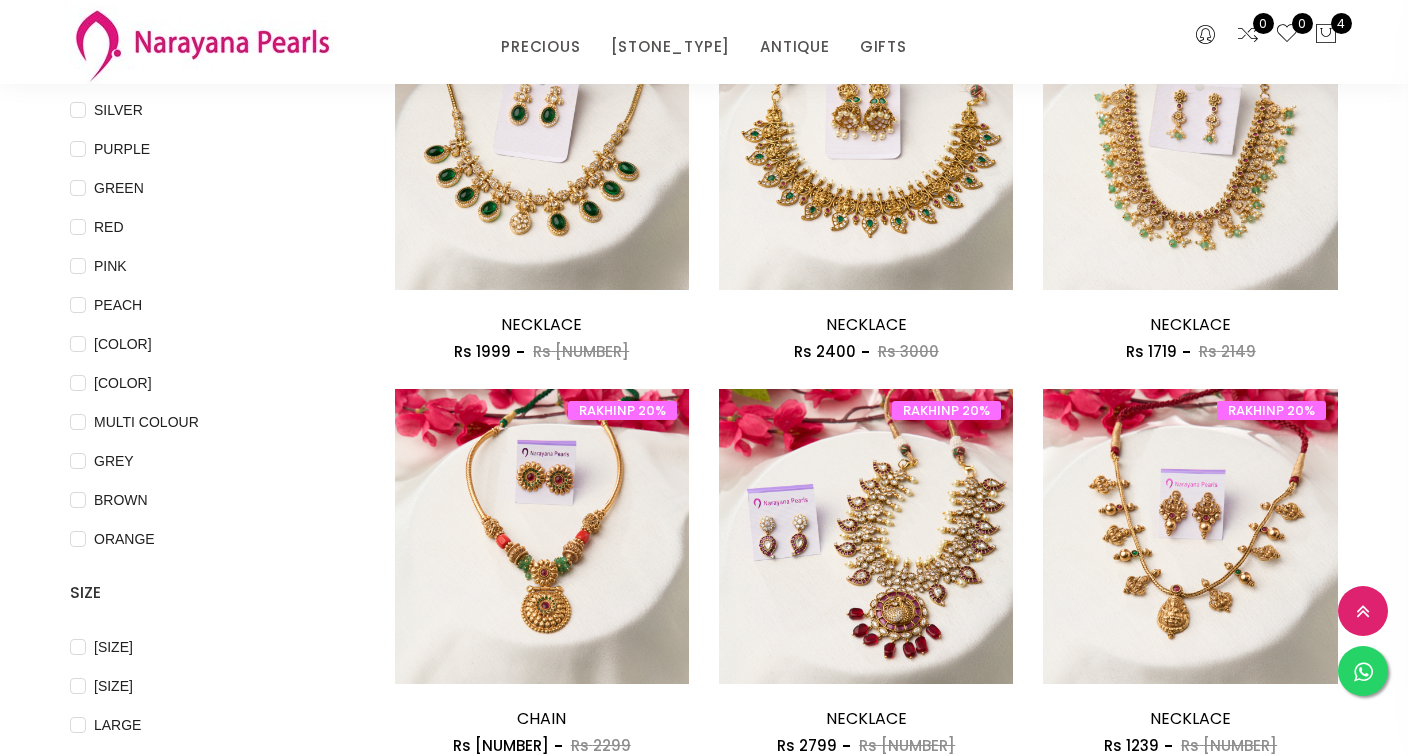 scroll, scrollTop: 311, scrollLeft: 0, axis: vertical 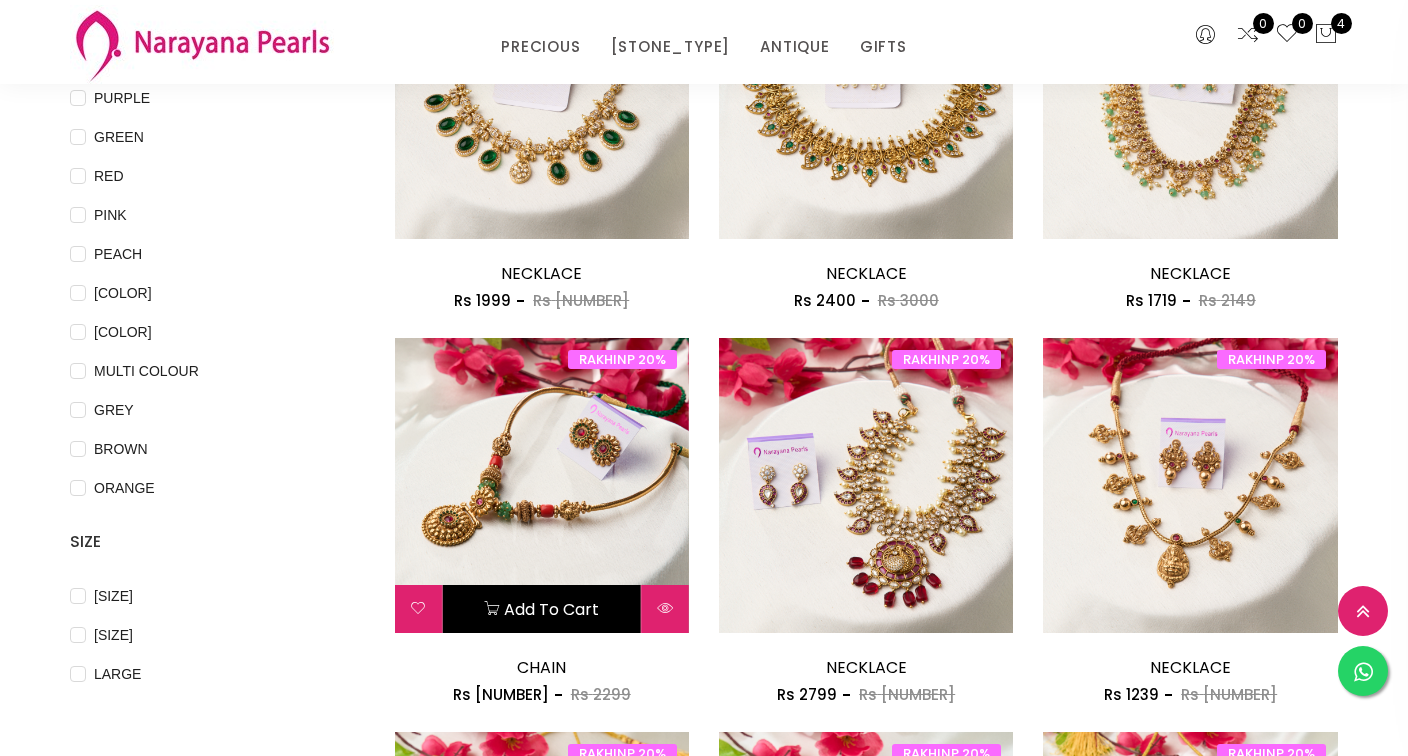 click on "Add to cart" at bounding box center (541, 609) 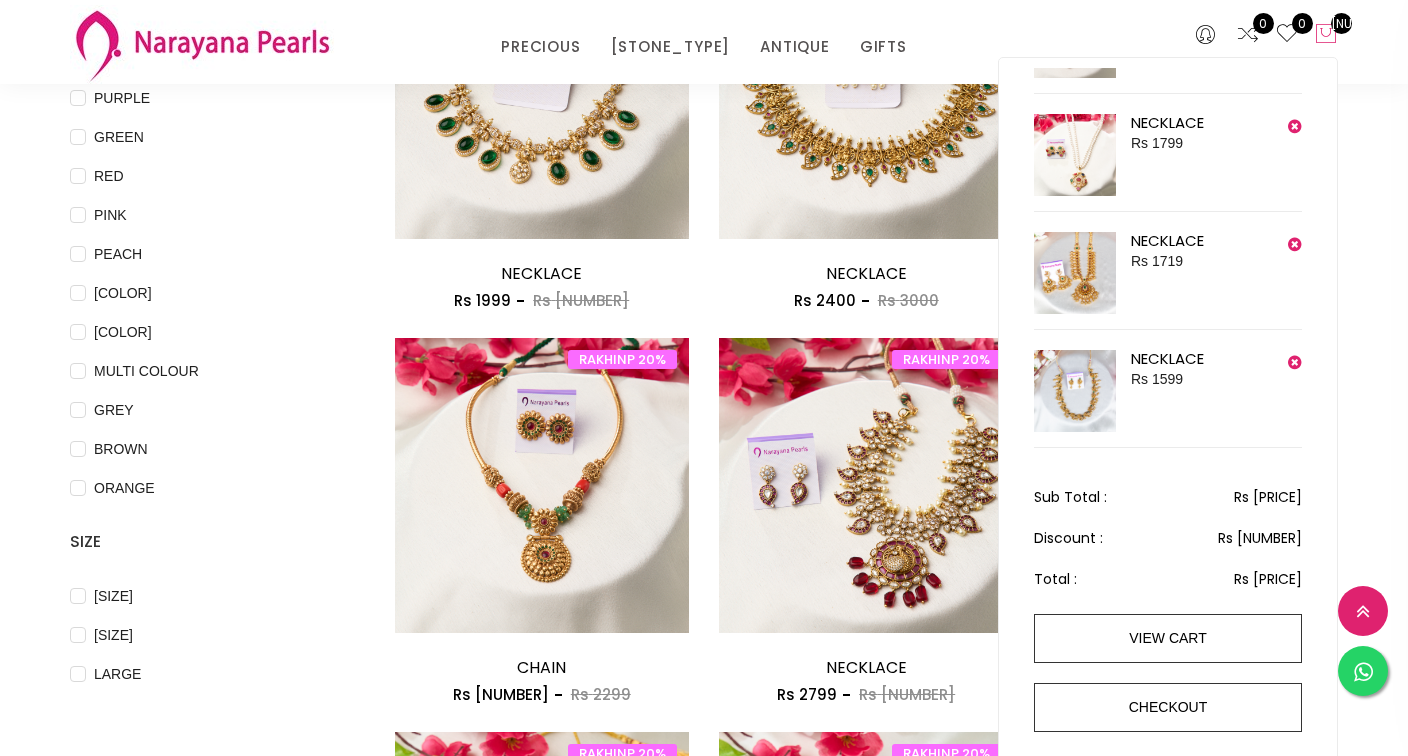 click on "5" at bounding box center (1341, 23) 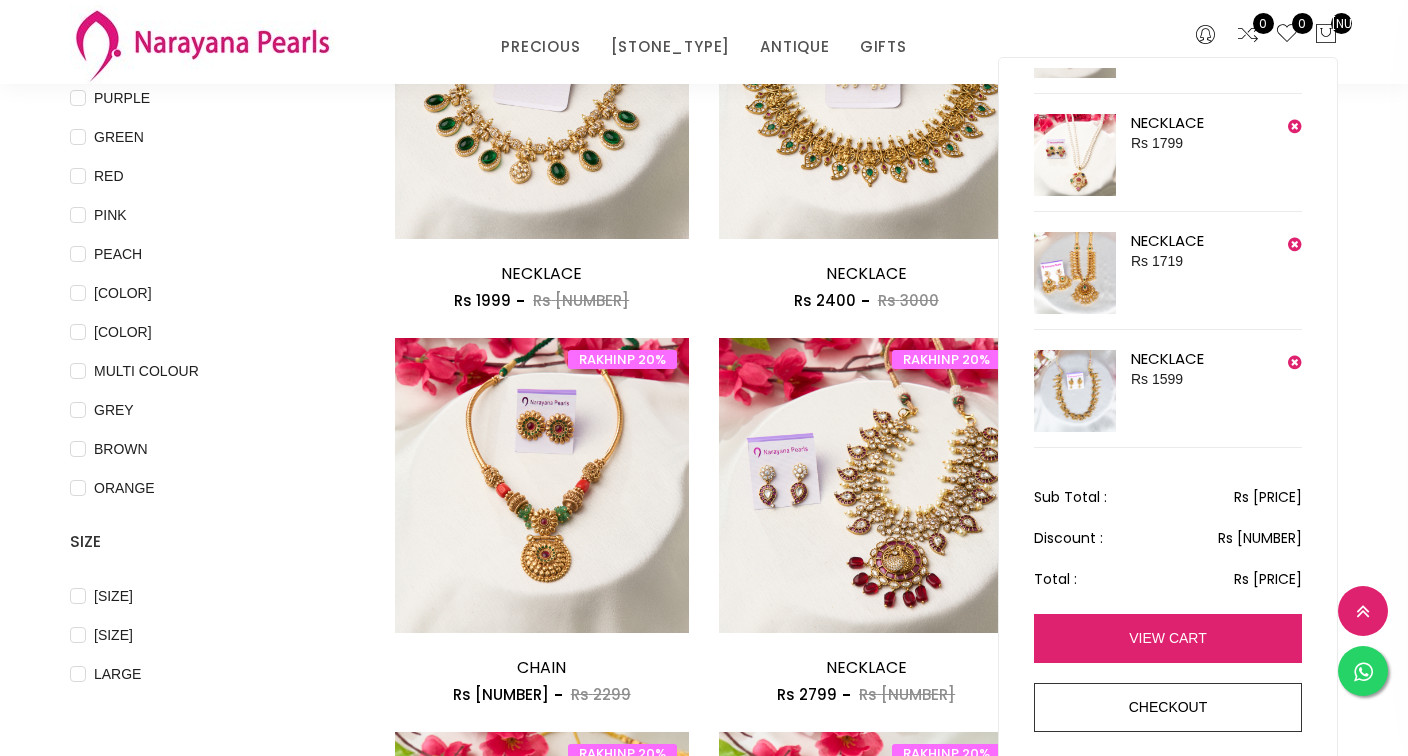 click on "view cart" at bounding box center [1168, 638] 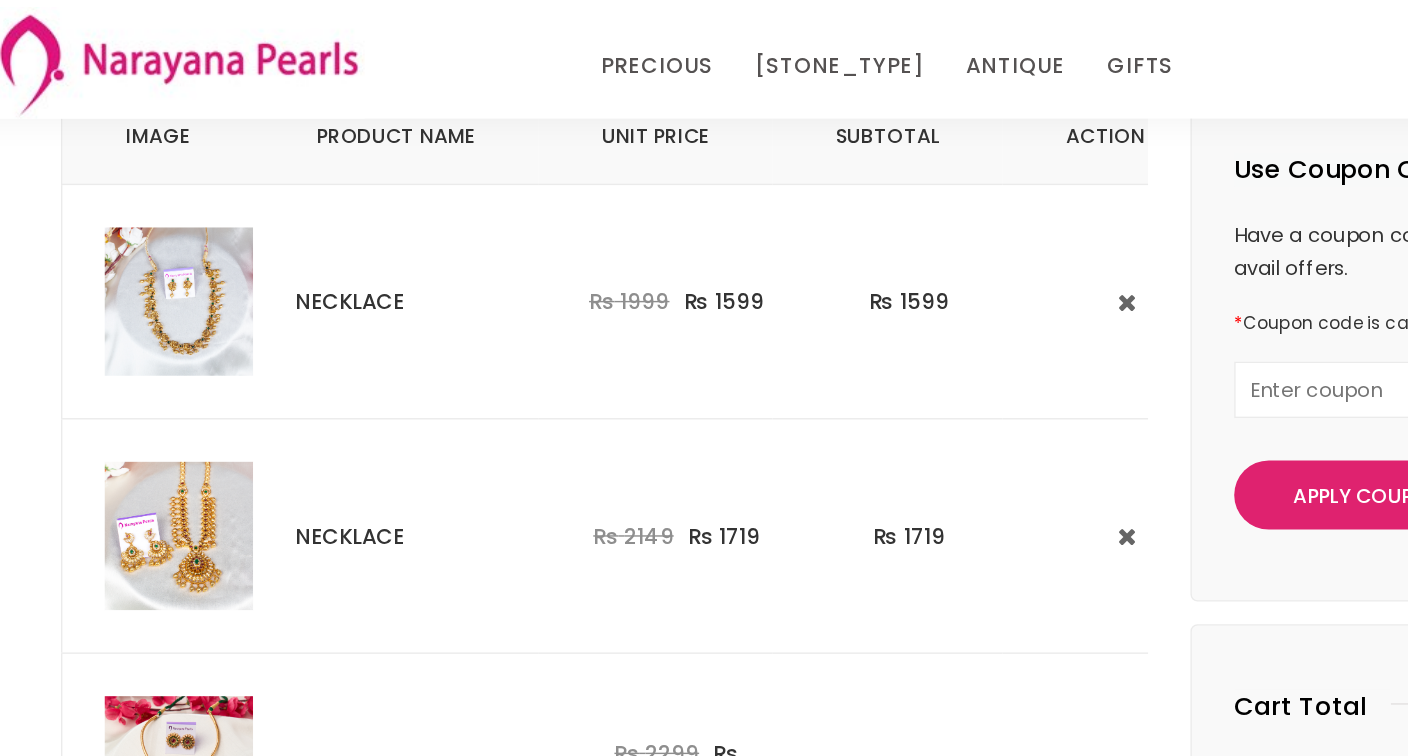 scroll, scrollTop: 218, scrollLeft: 0, axis: vertical 